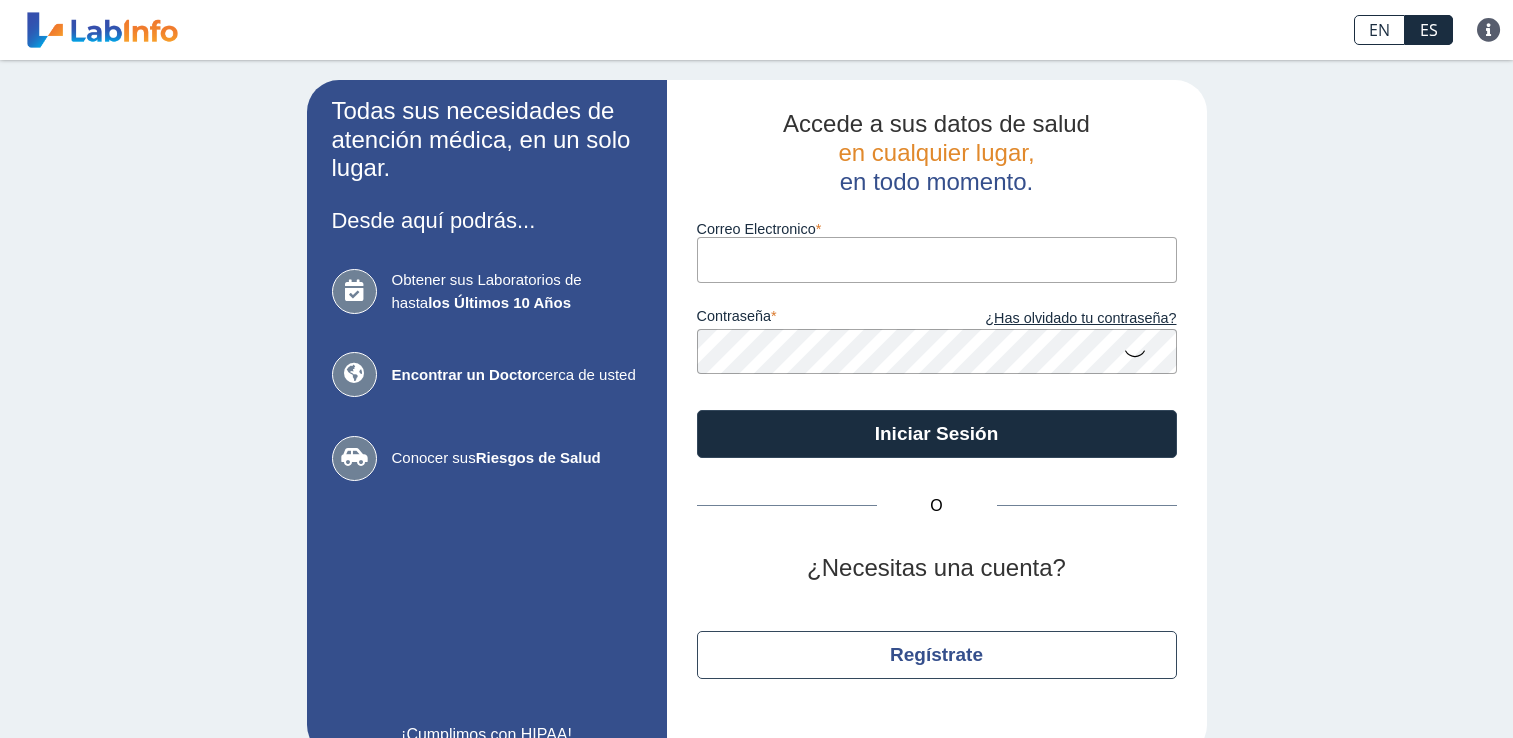 scroll, scrollTop: 0, scrollLeft: 0, axis: both 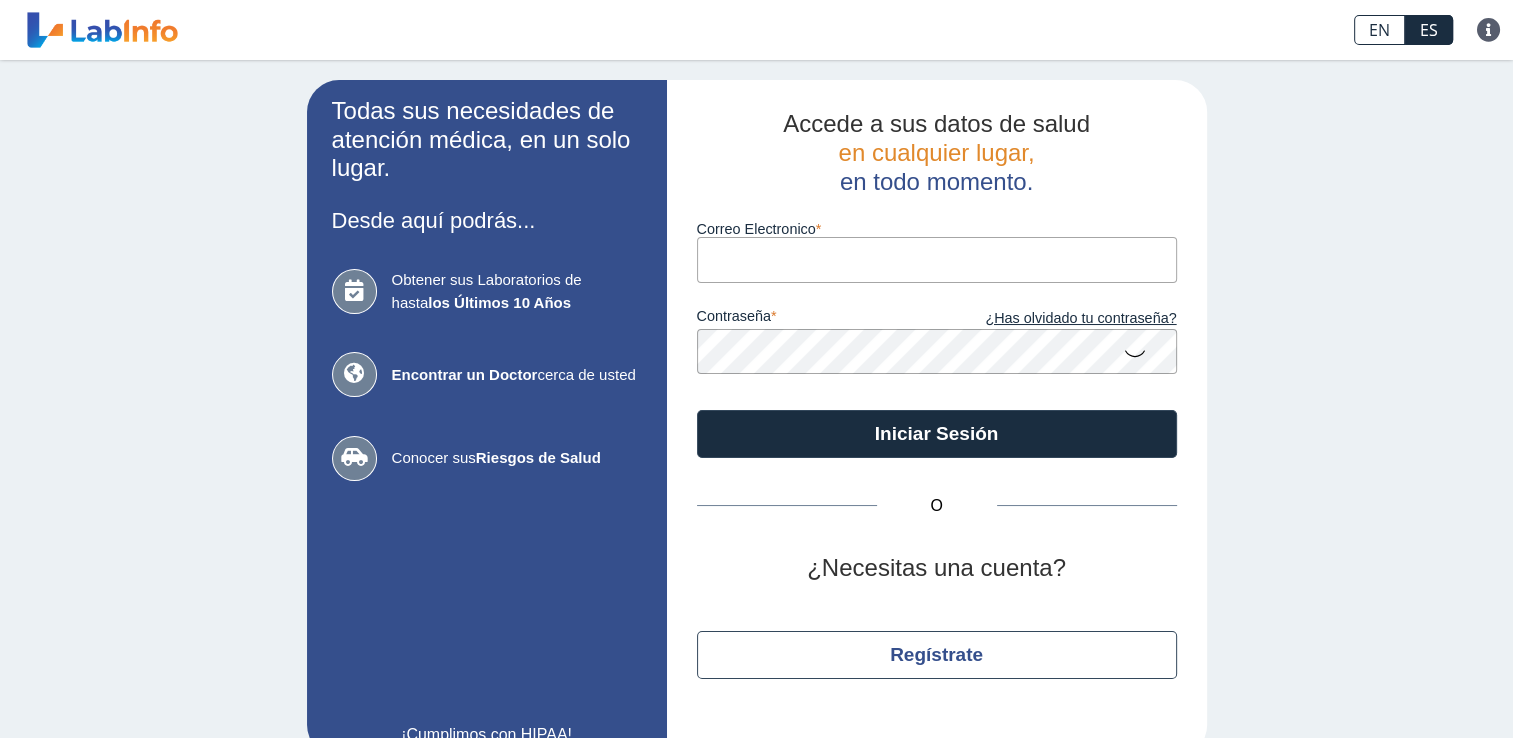 click on "Correo Electronico" at bounding box center (937, 259) 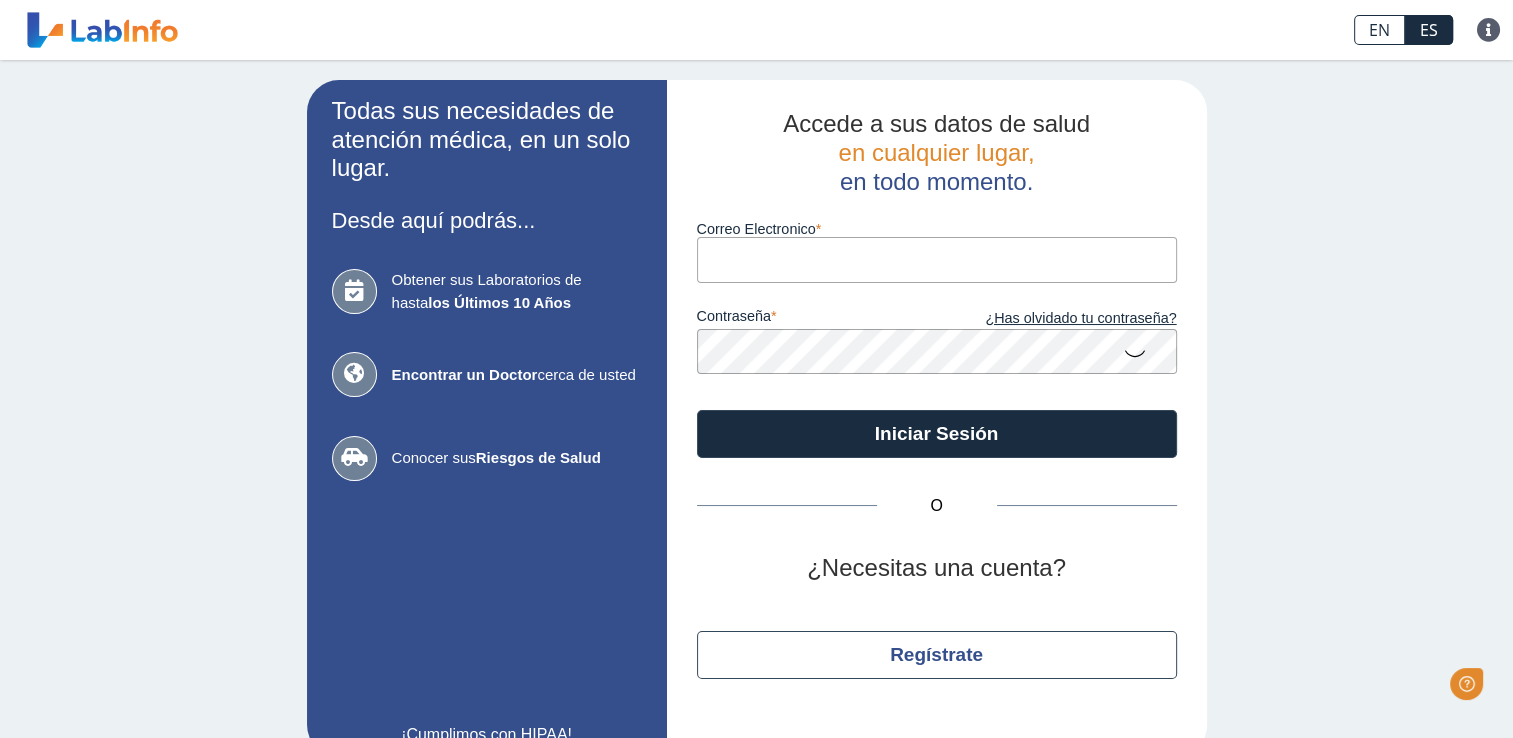 scroll, scrollTop: 0, scrollLeft: 0, axis: both 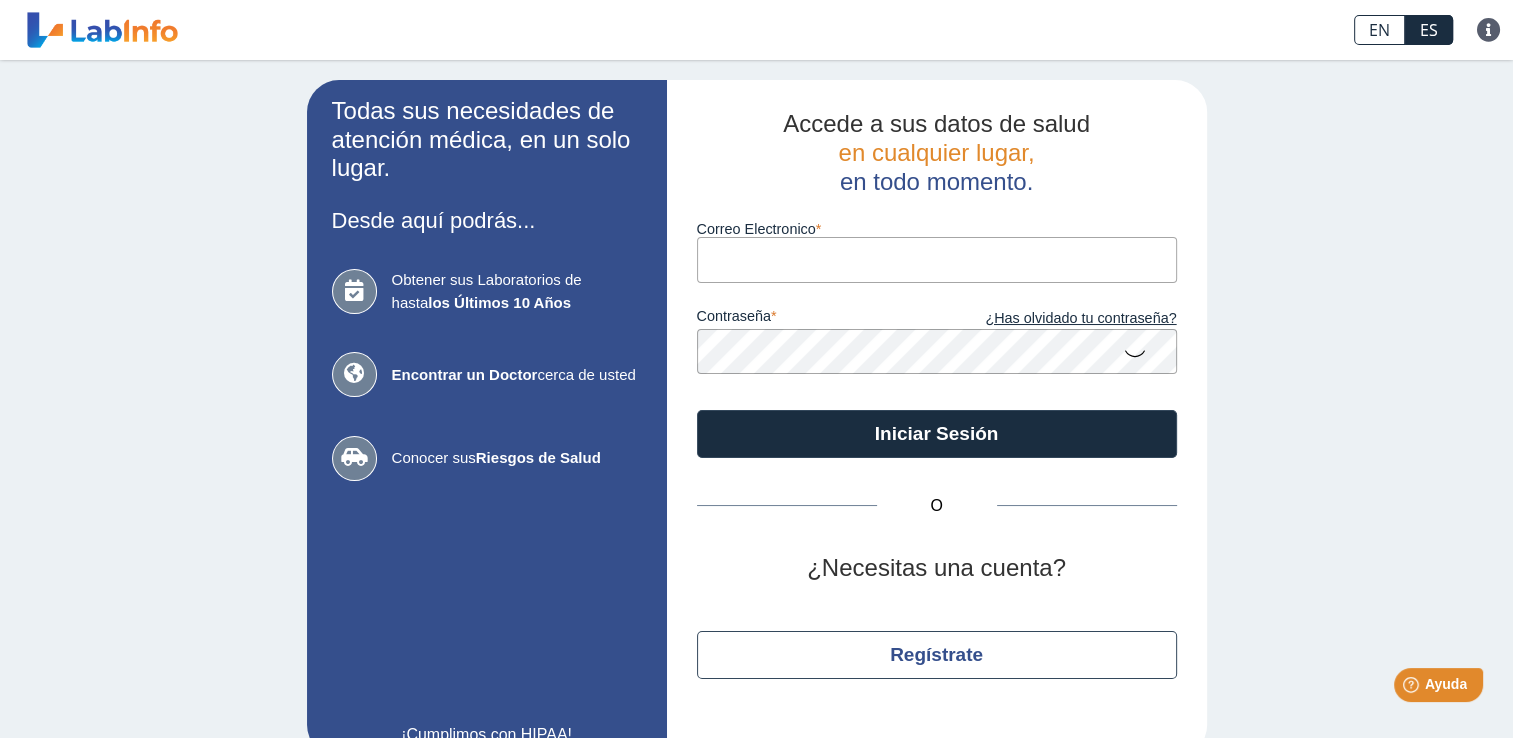 type on "[USERNAME]@example.com" 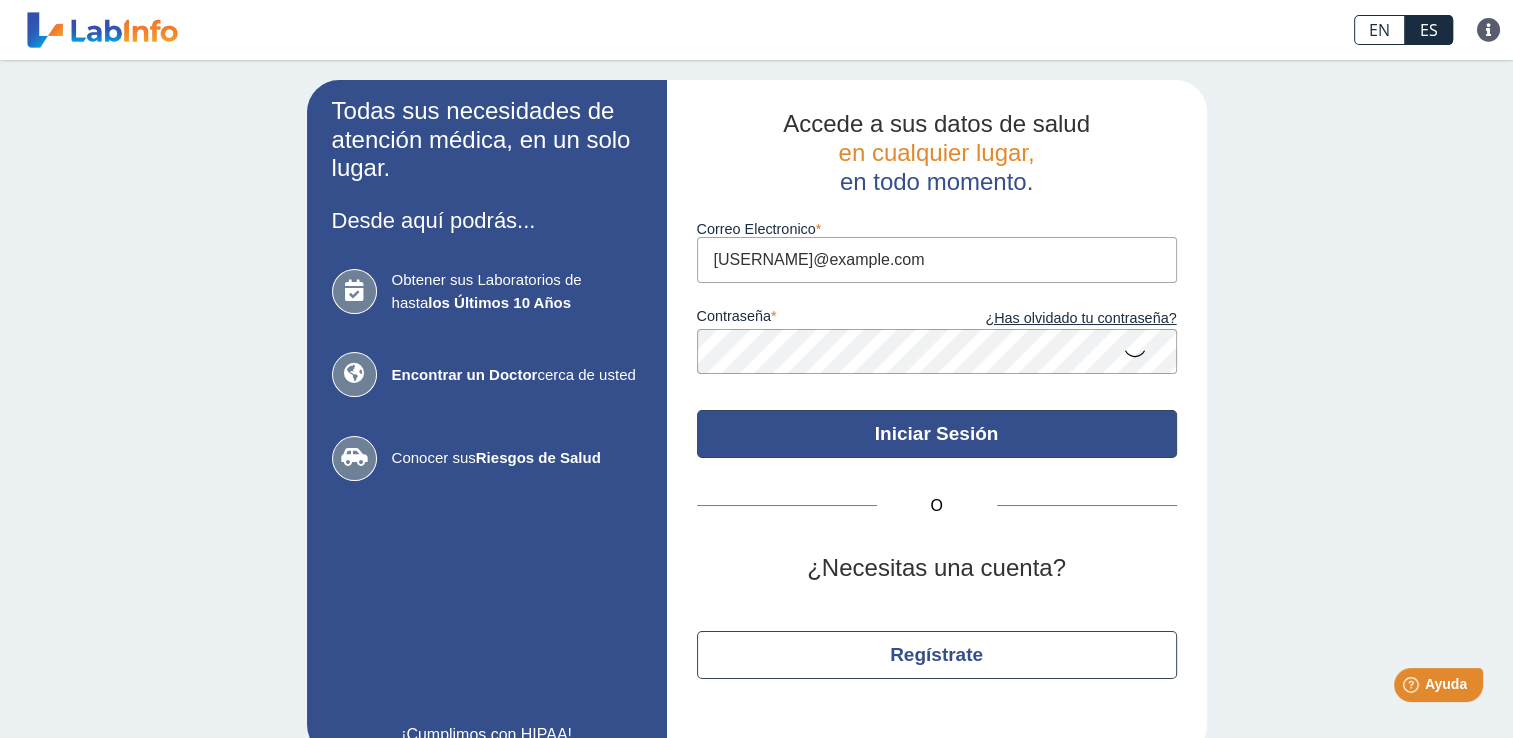 click on "Iniciar Sesión" 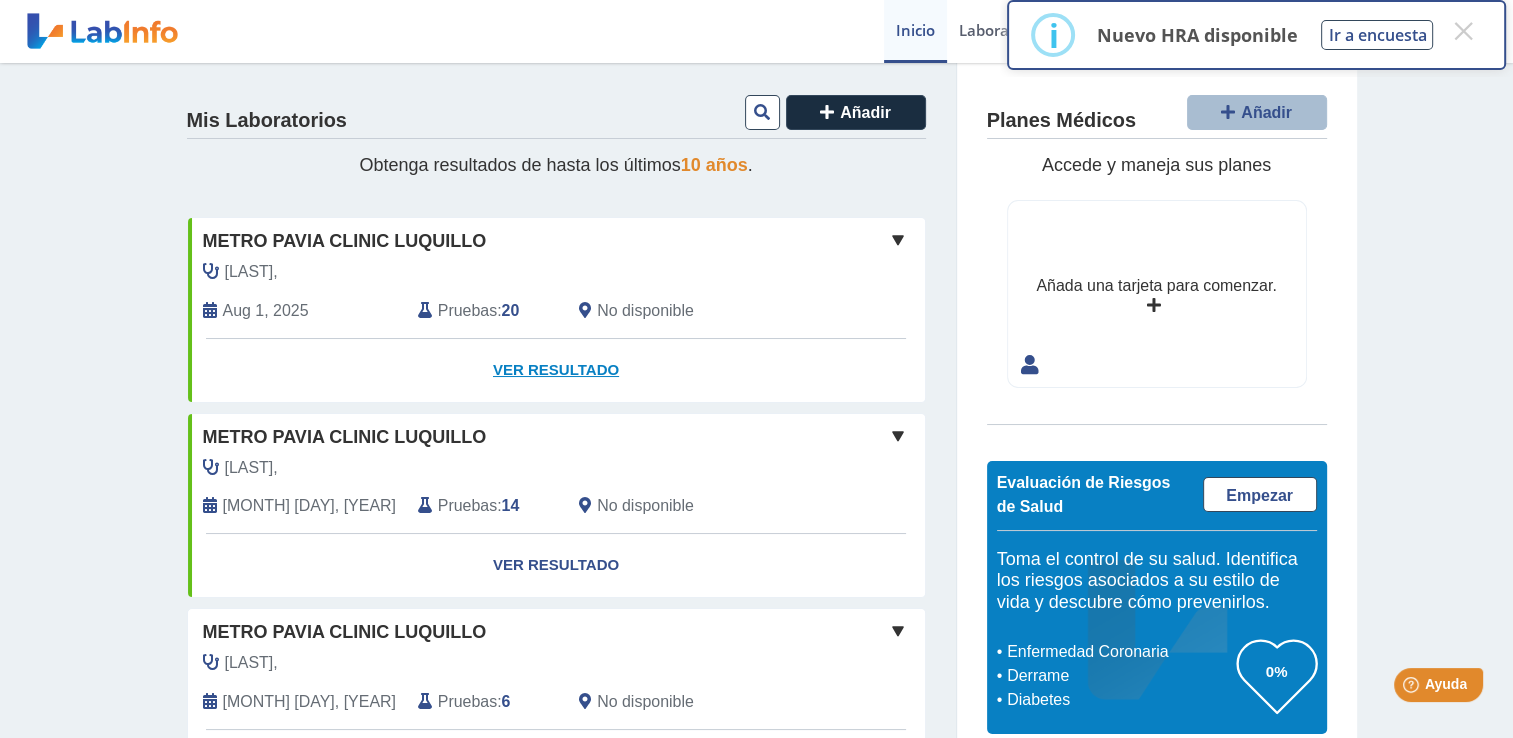 click on "Ver Resultado" 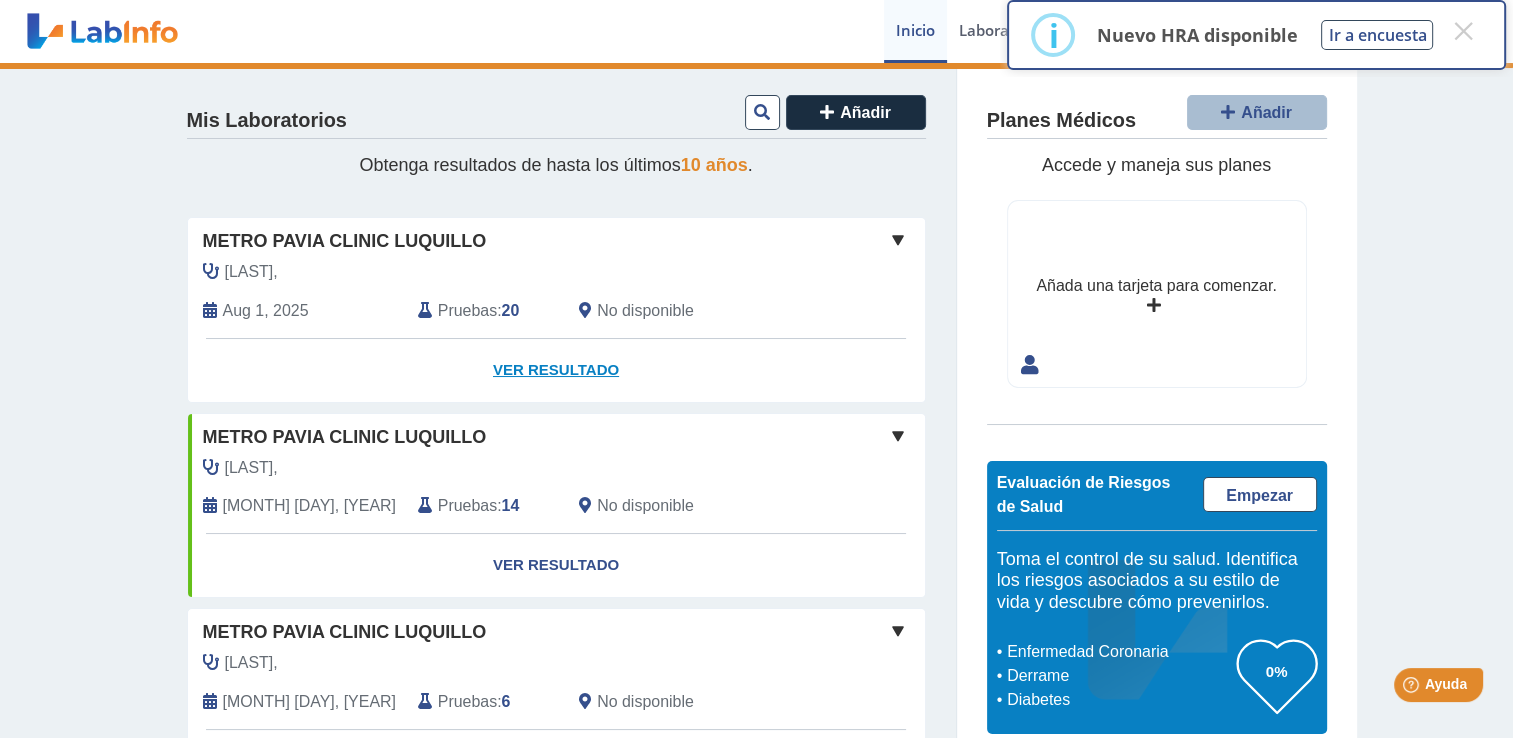 click on "Ver Resultado" 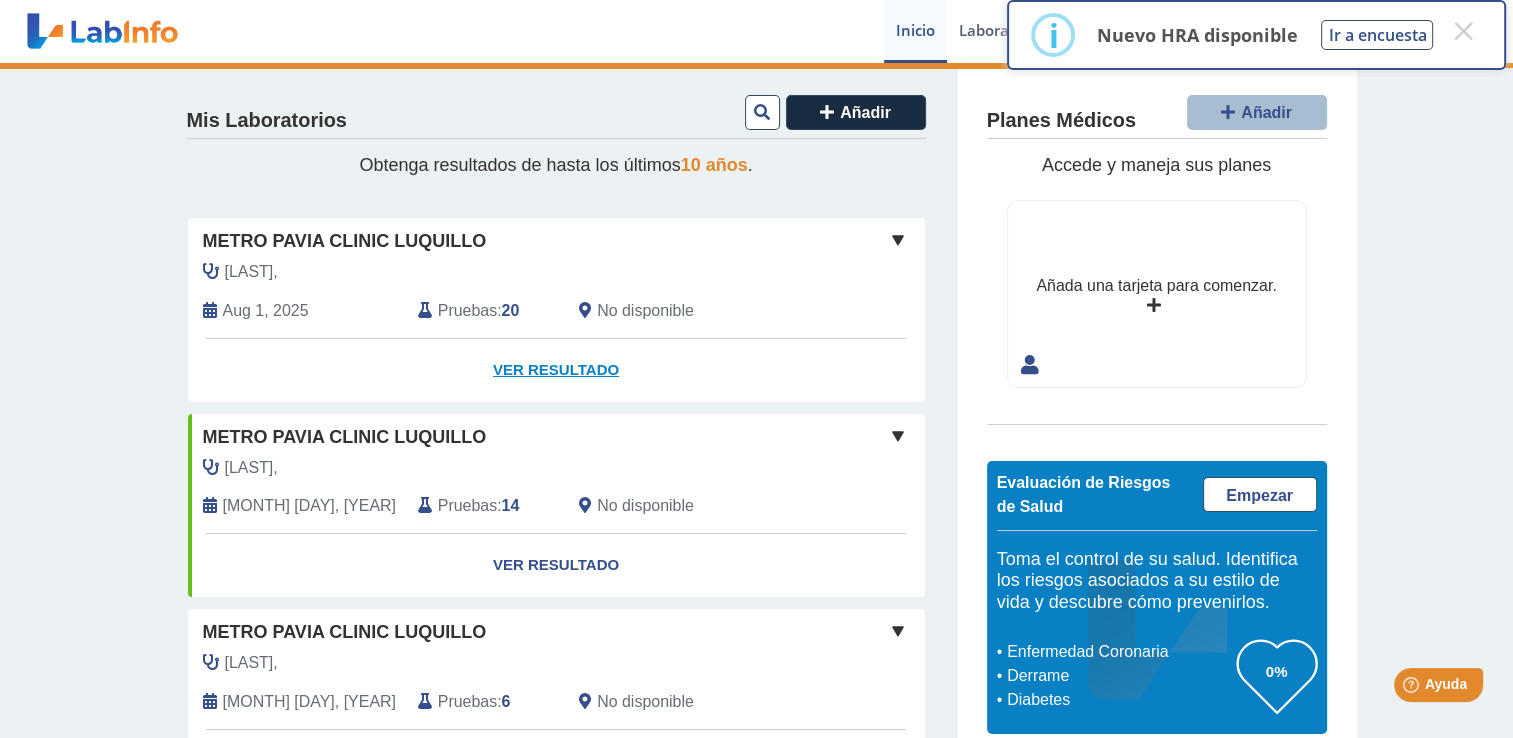 scroll, scrollTop: 100, scrollLeft: 0, axis: vertical 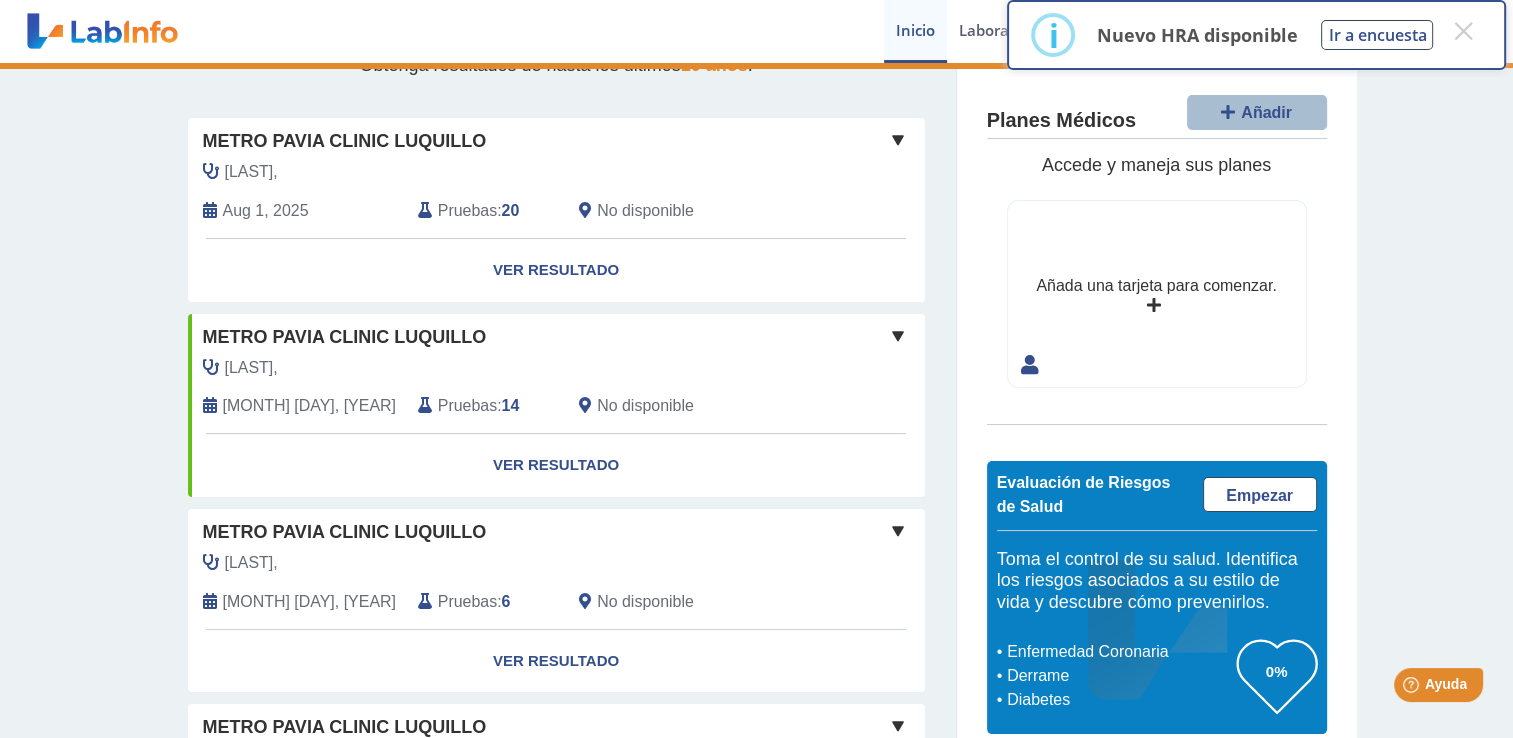 click 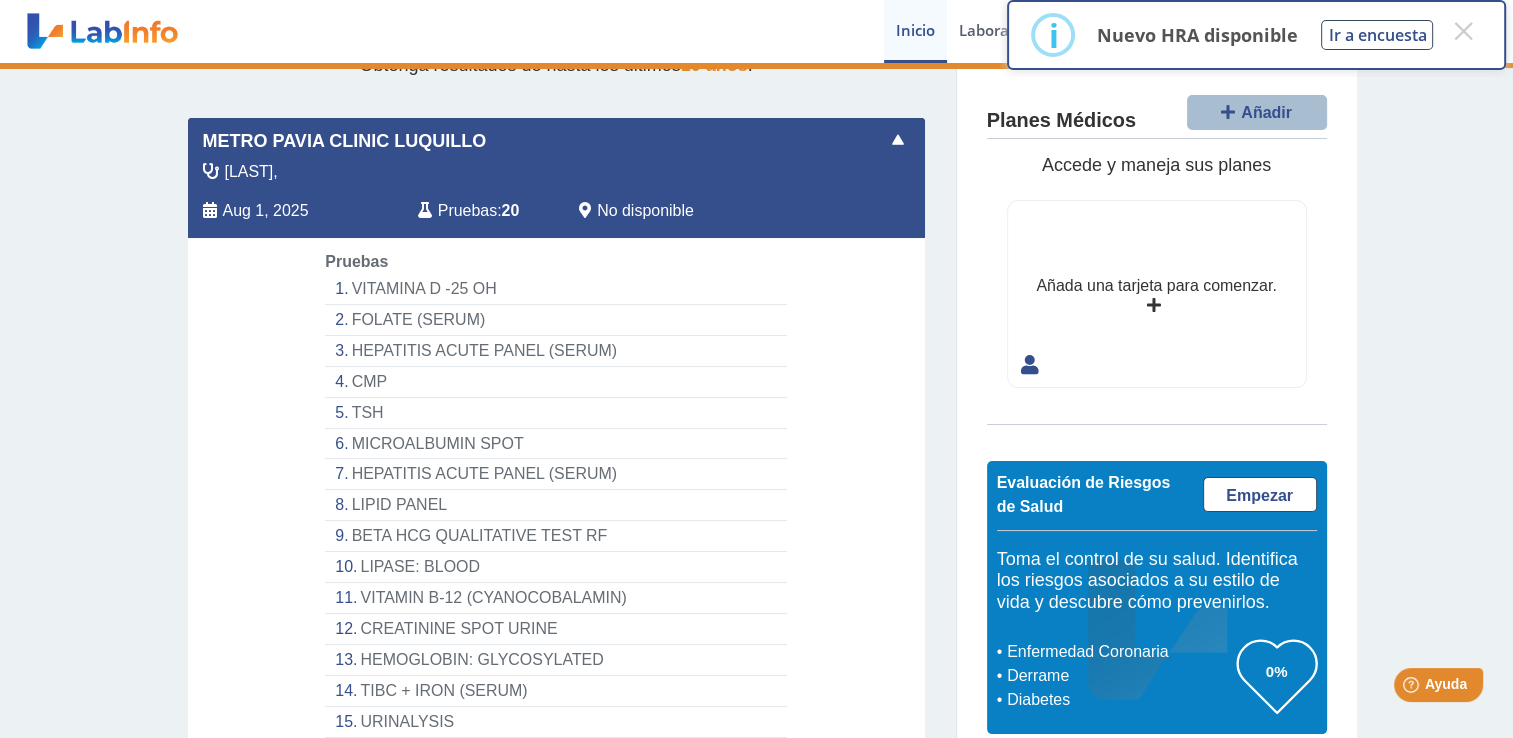 click 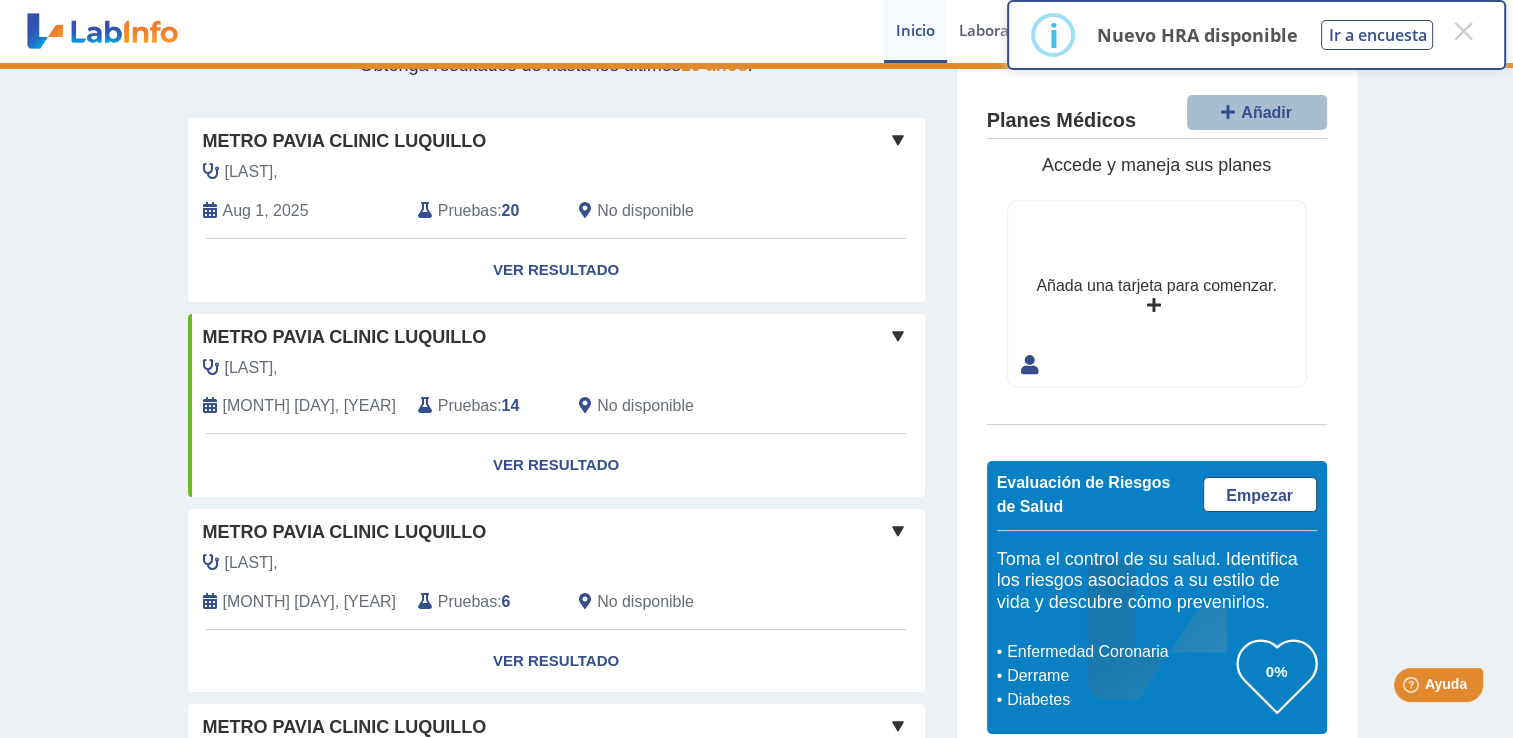 click on "Pruebas" 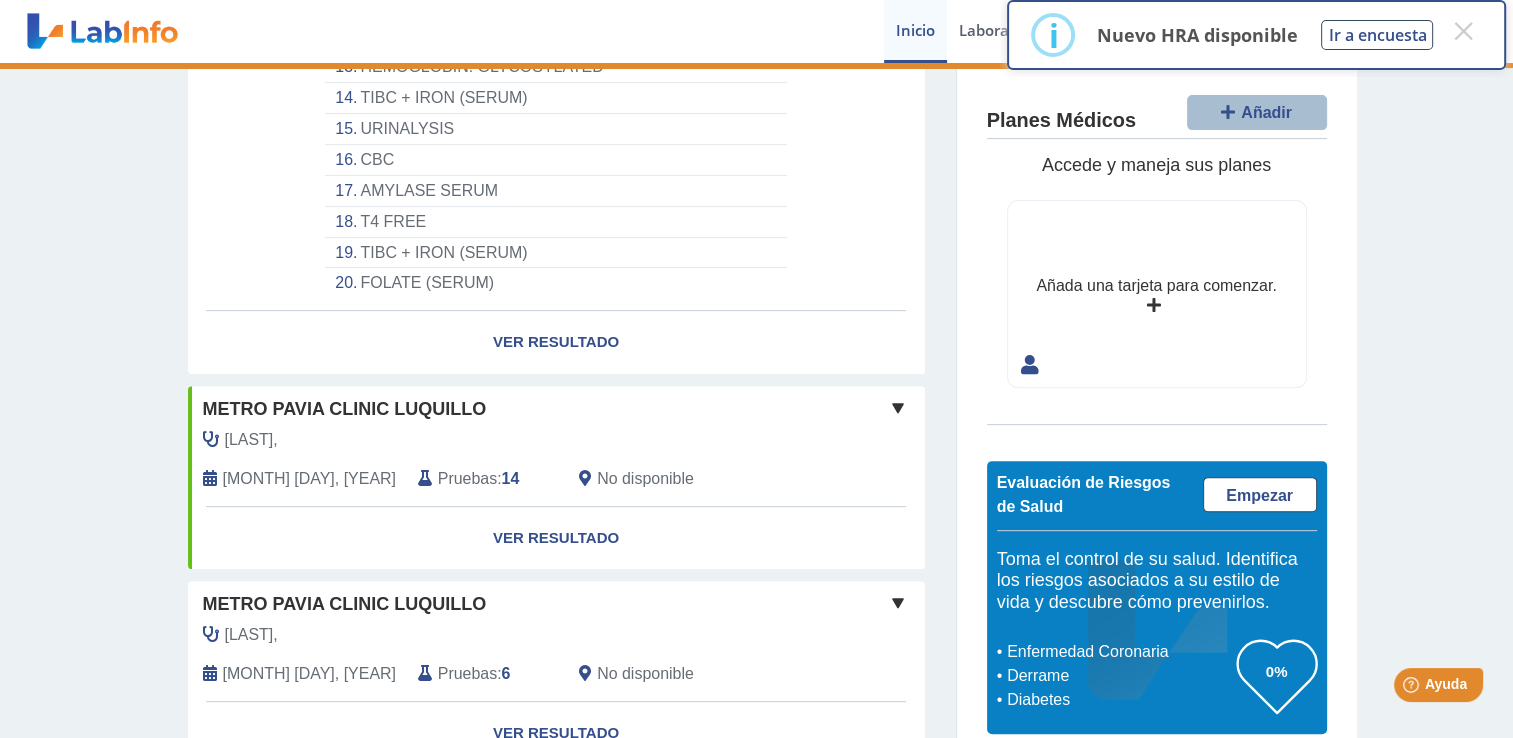 scroll, scrollTop: 700, scrollLeft: 0, axis: vertical 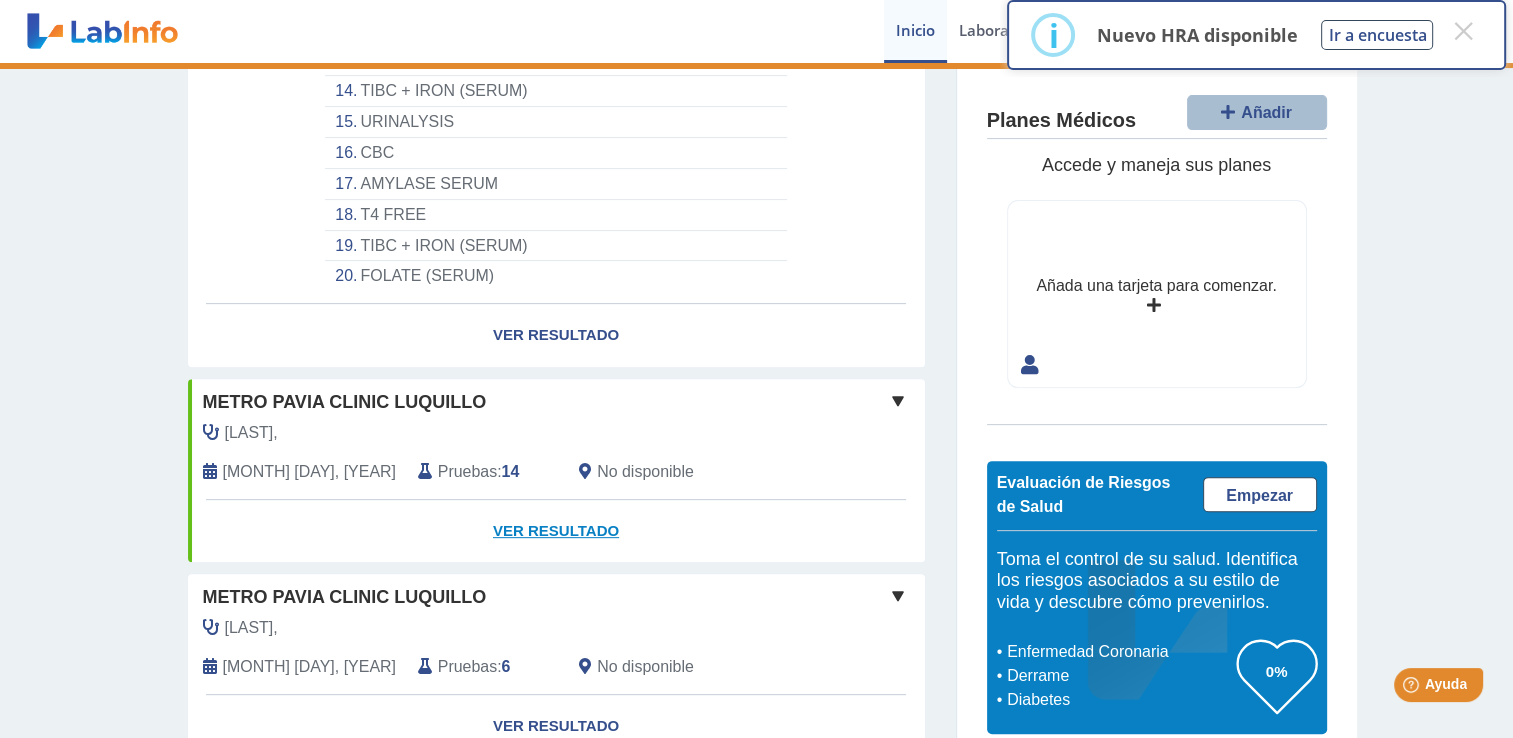 click on "Ver Resultado" 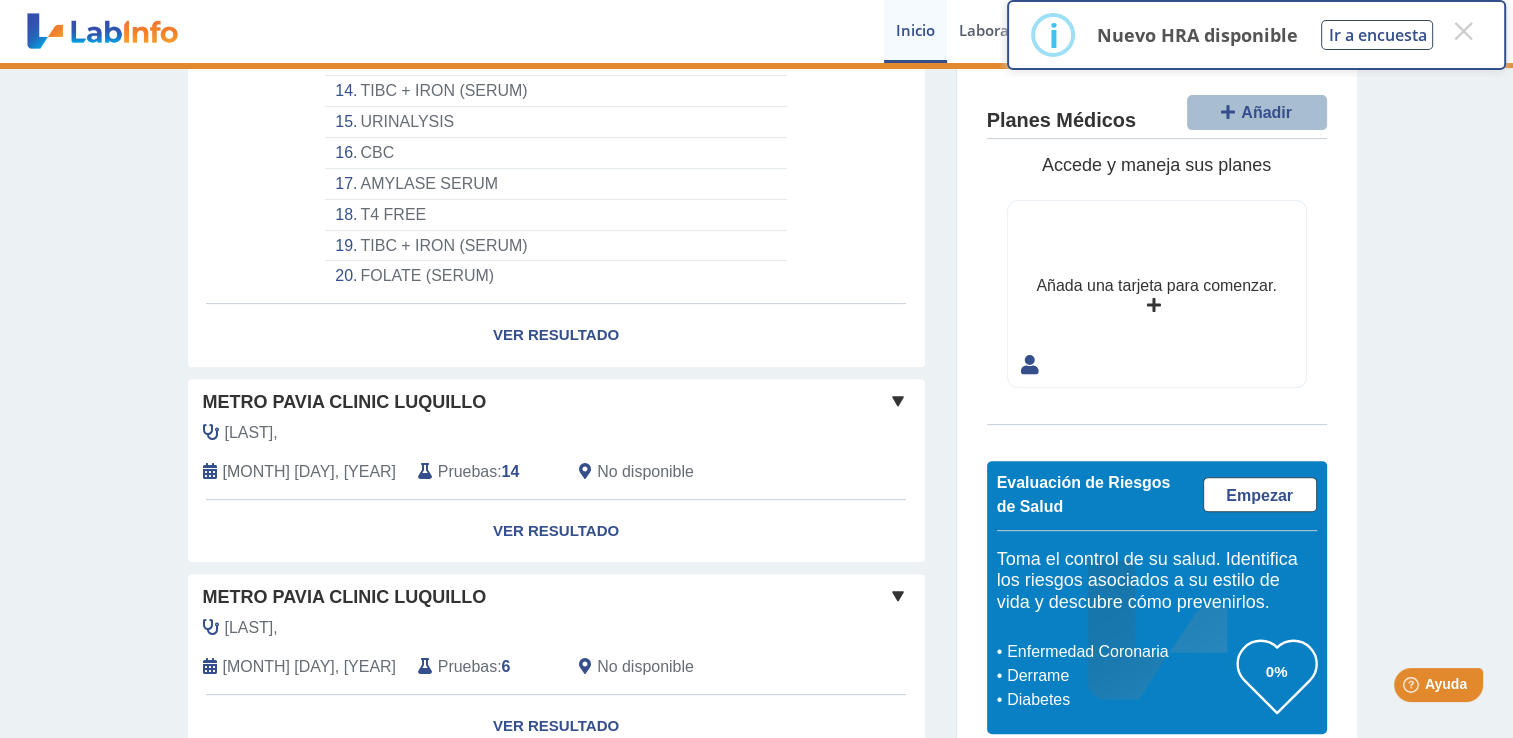 click on "Pruebas" 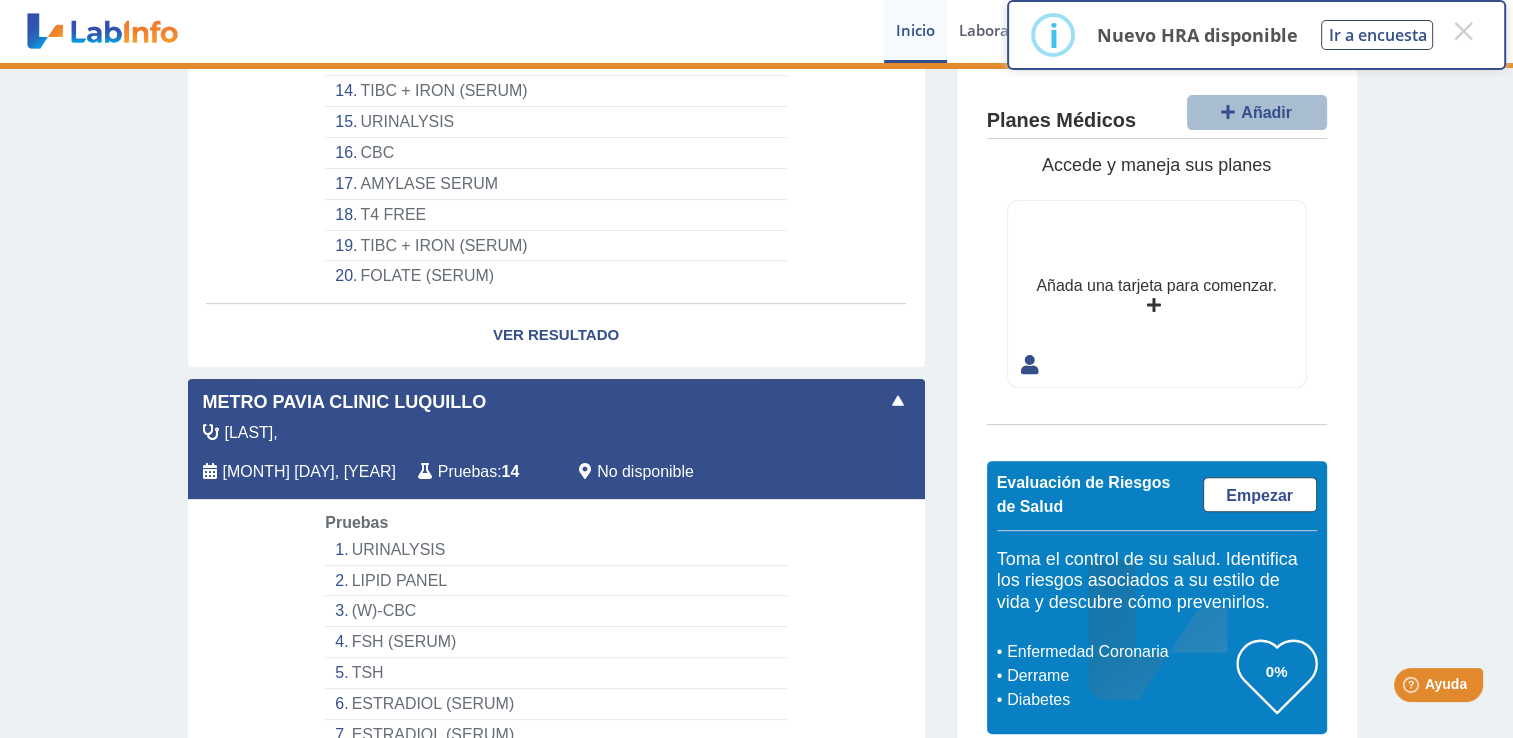click on "Pruebas" 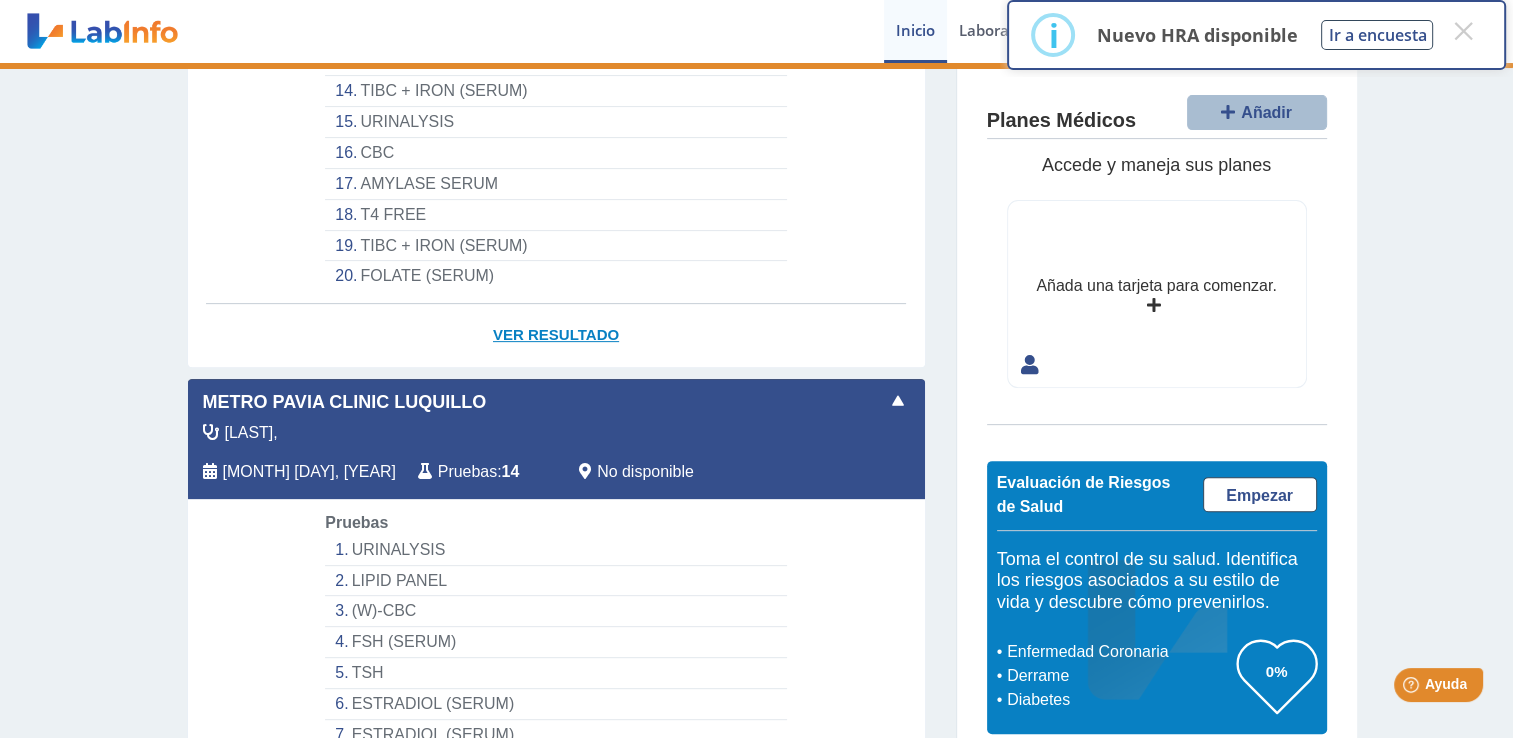 click on "Ver Resultado" 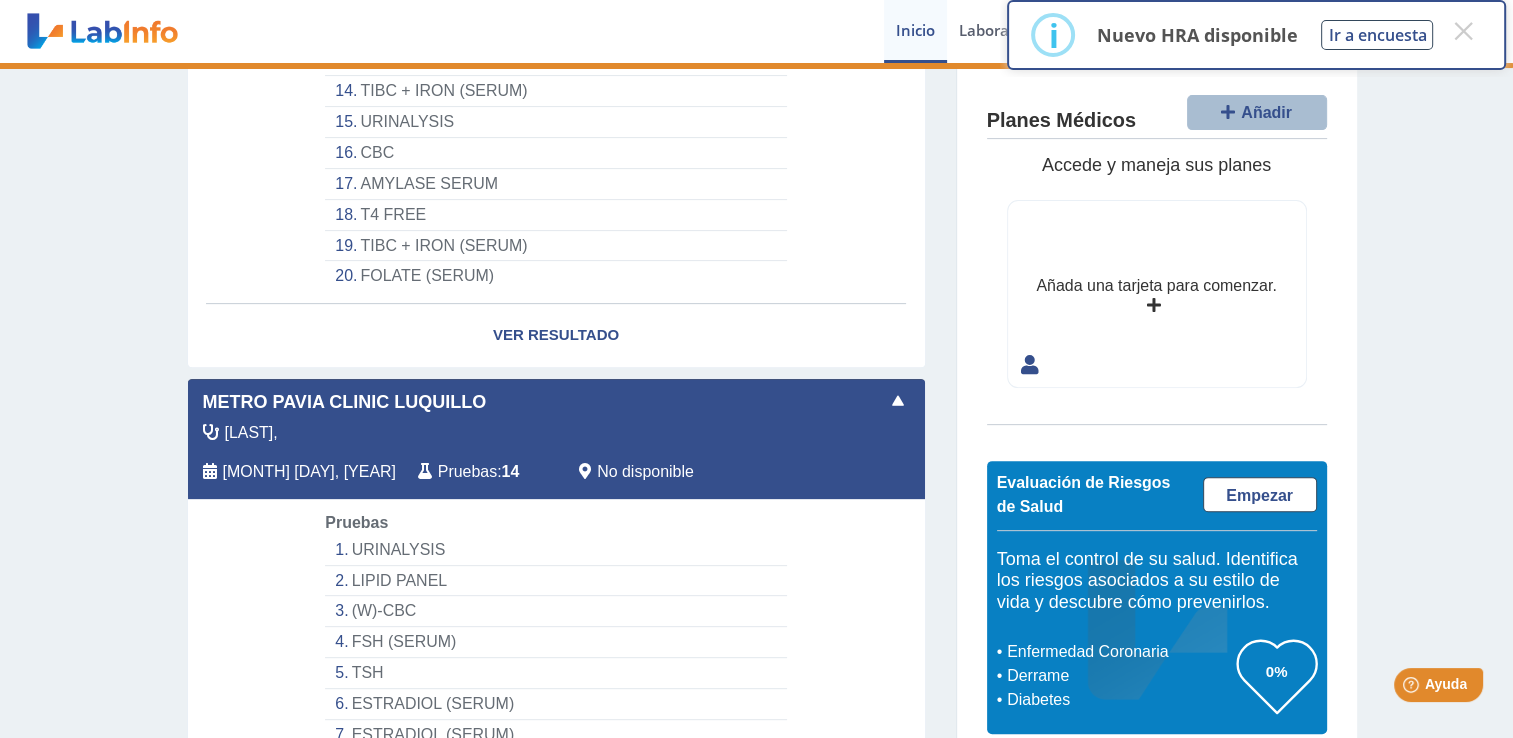 click 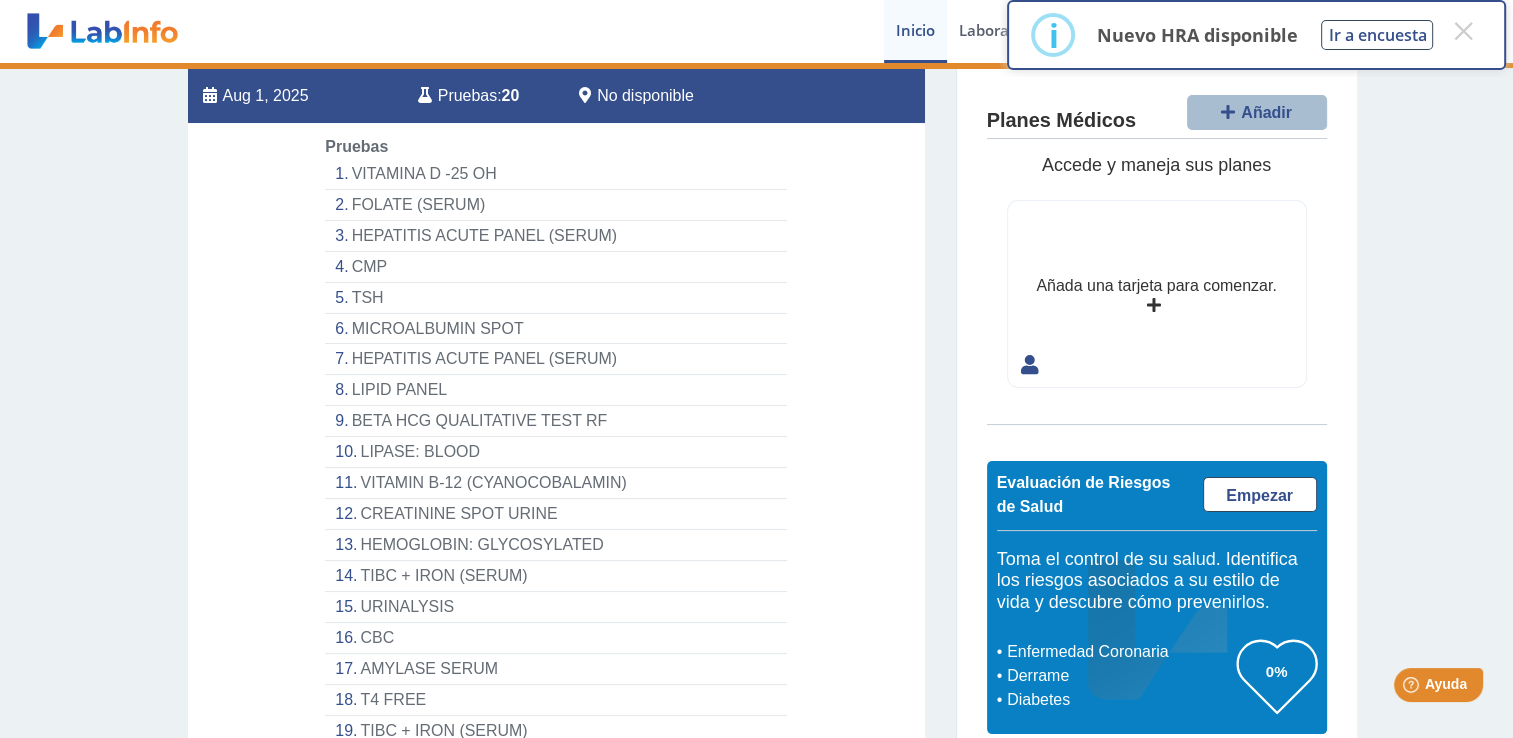 scroll, scrollTop: 0, scrollLeft: 0, axis: both 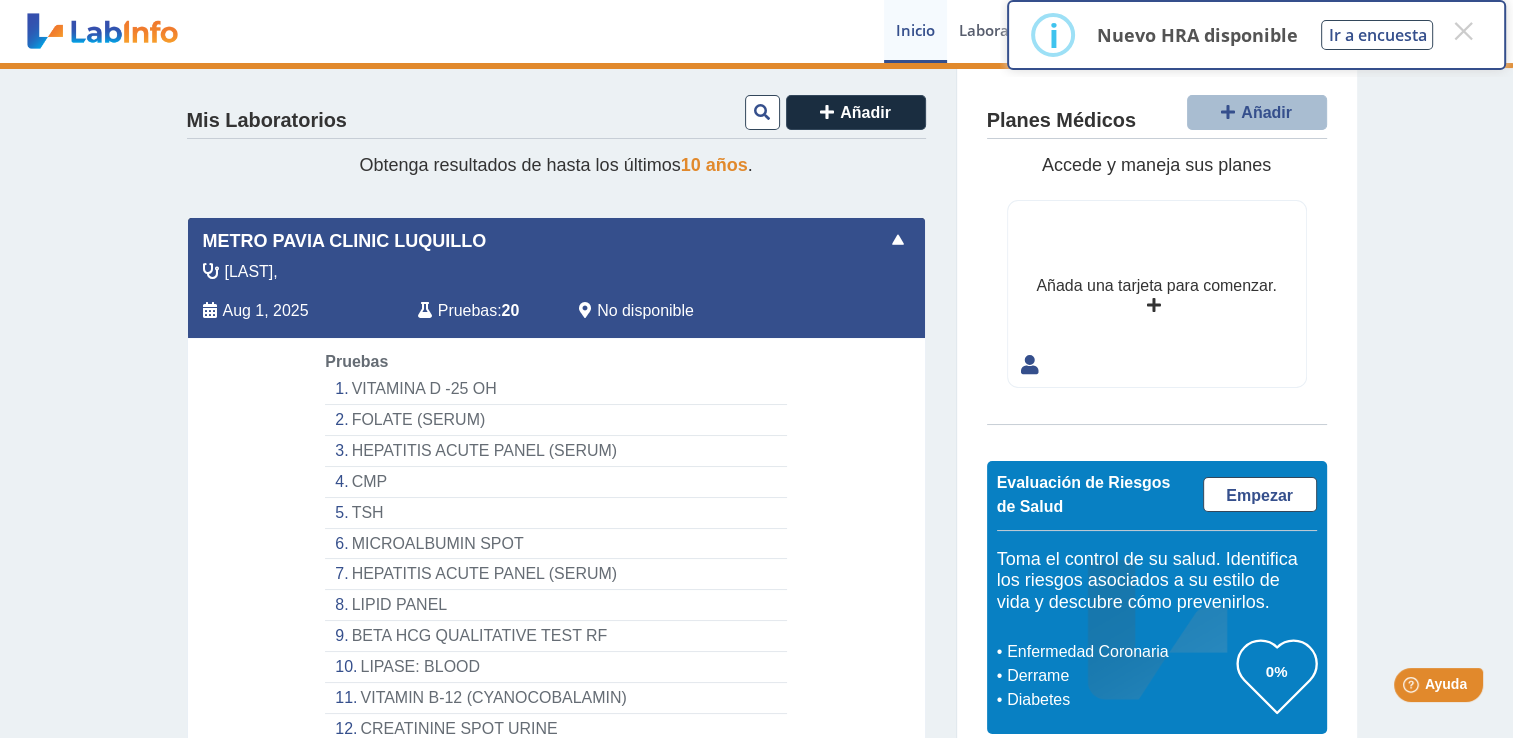click on "Metro Pavia Clinic Luquillo" 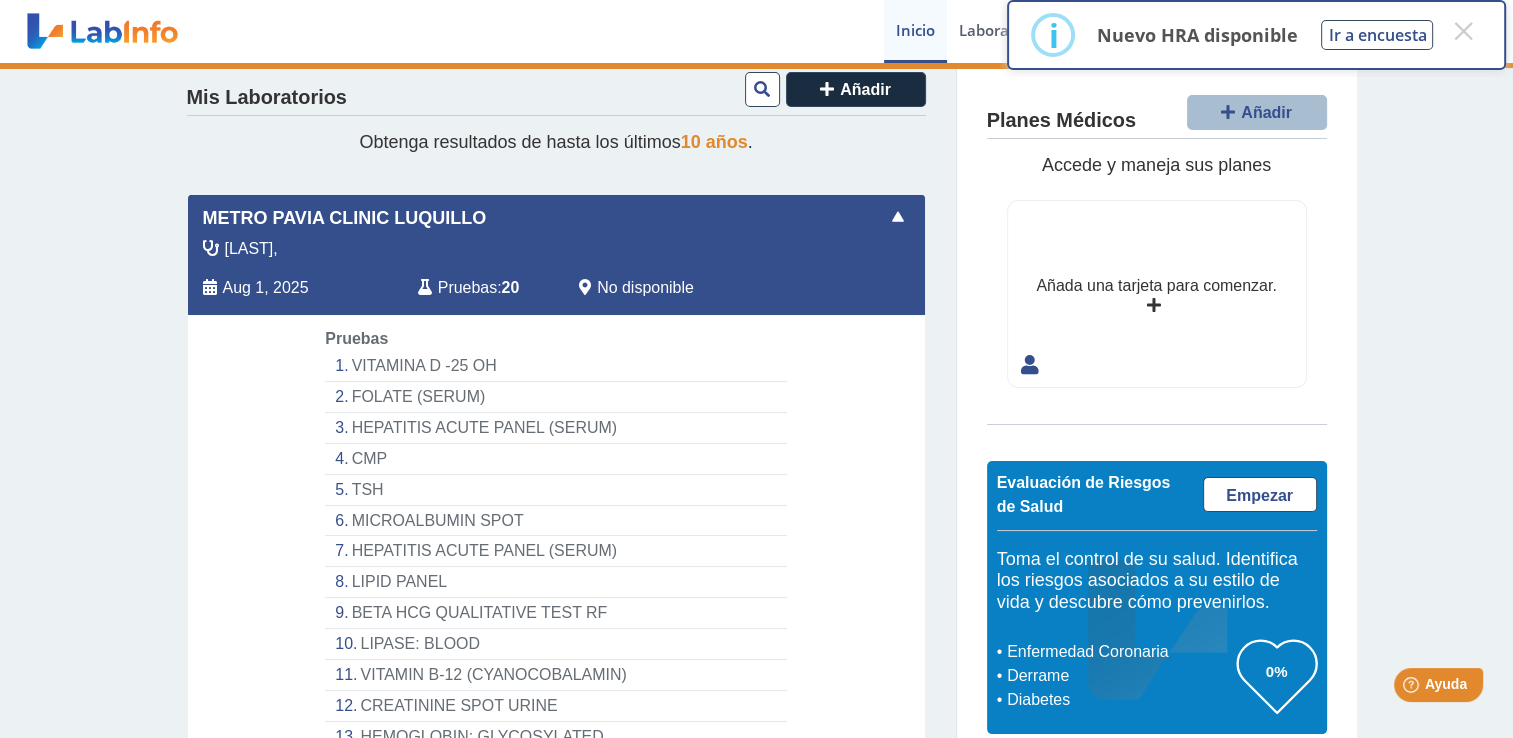 scroll, scrollTop: 0, scrollLeft: 0, axis: both 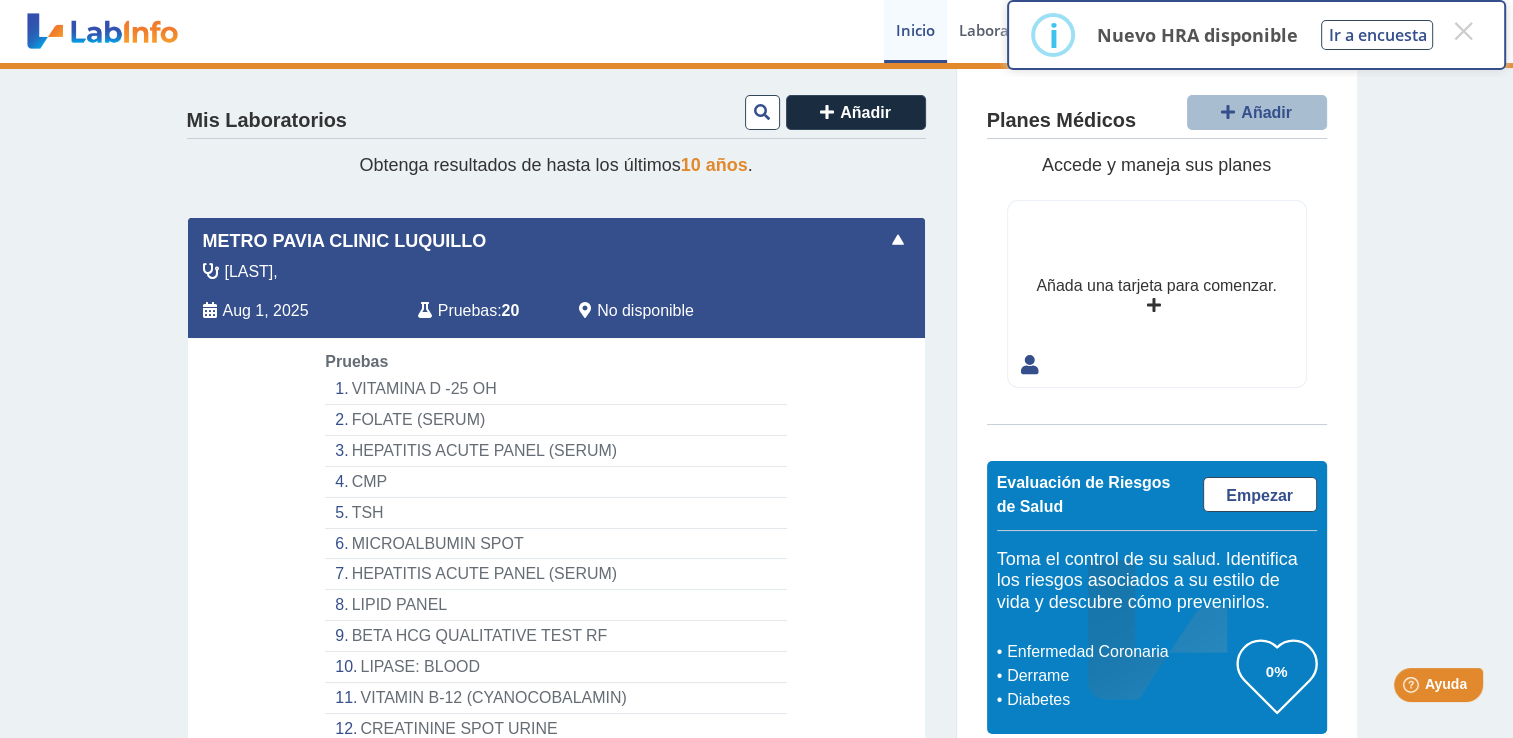 click on "[LAST]," 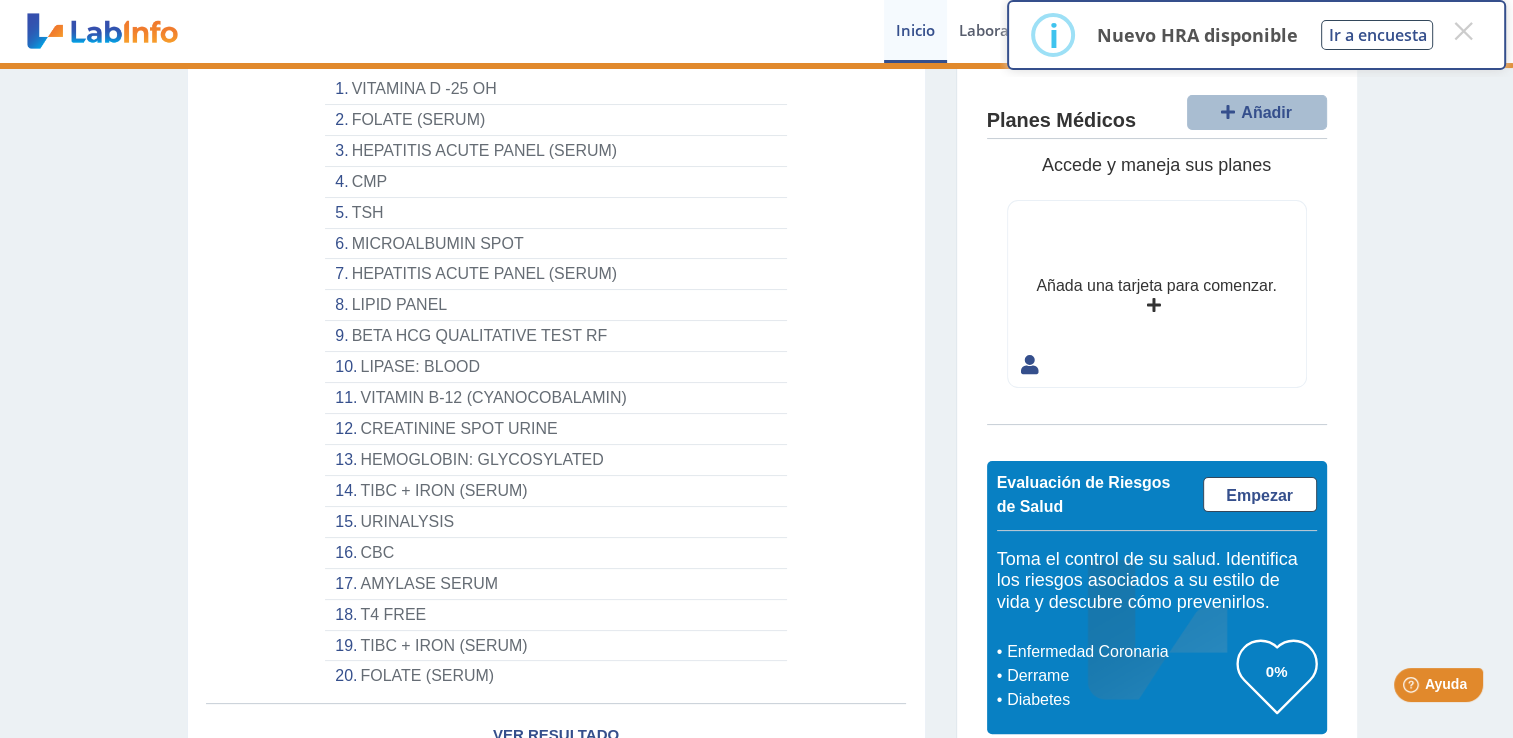 scroll, scrollTop: 500, scrollLeft: 0, axis: vertical 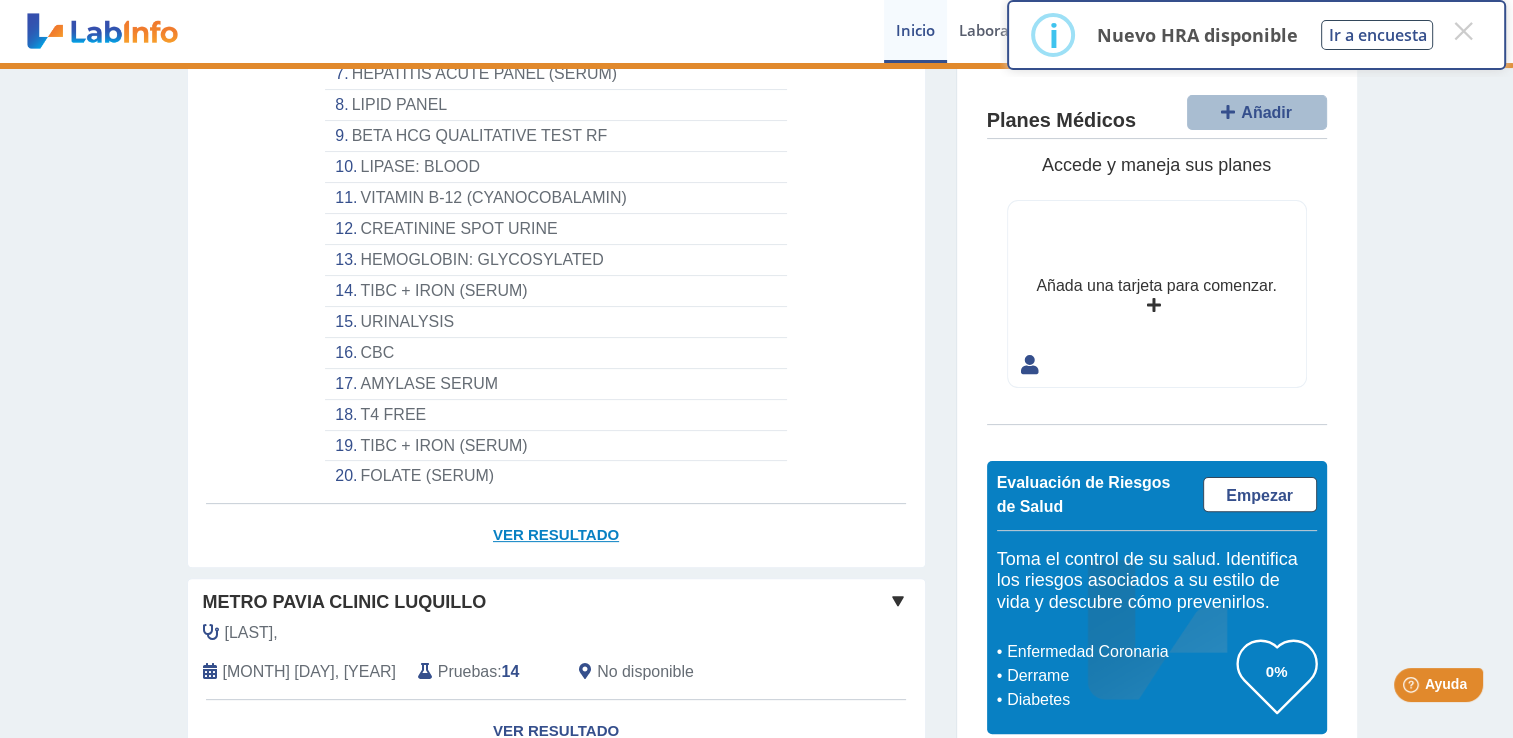 click on "Ver Resultado" 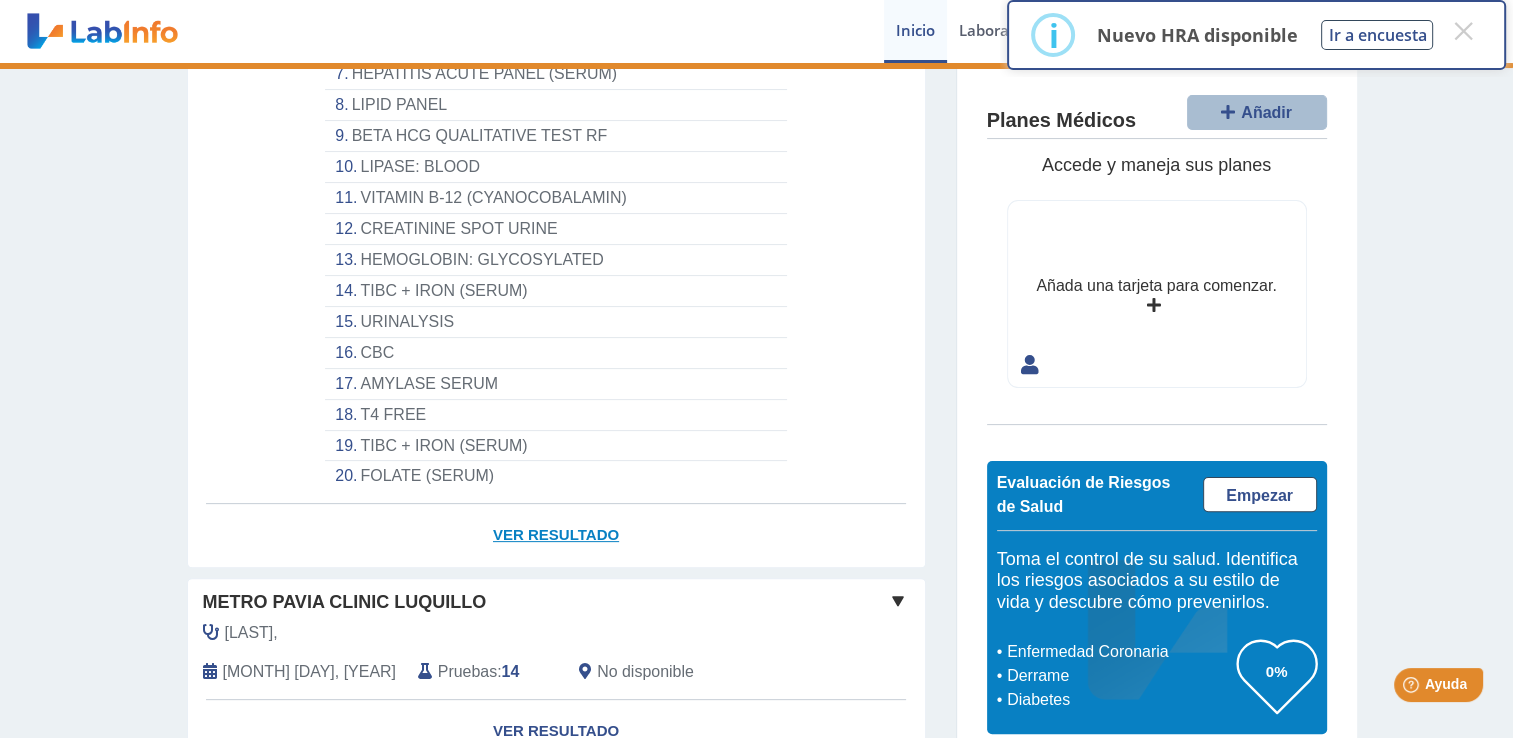 click on "Ver Resultado" 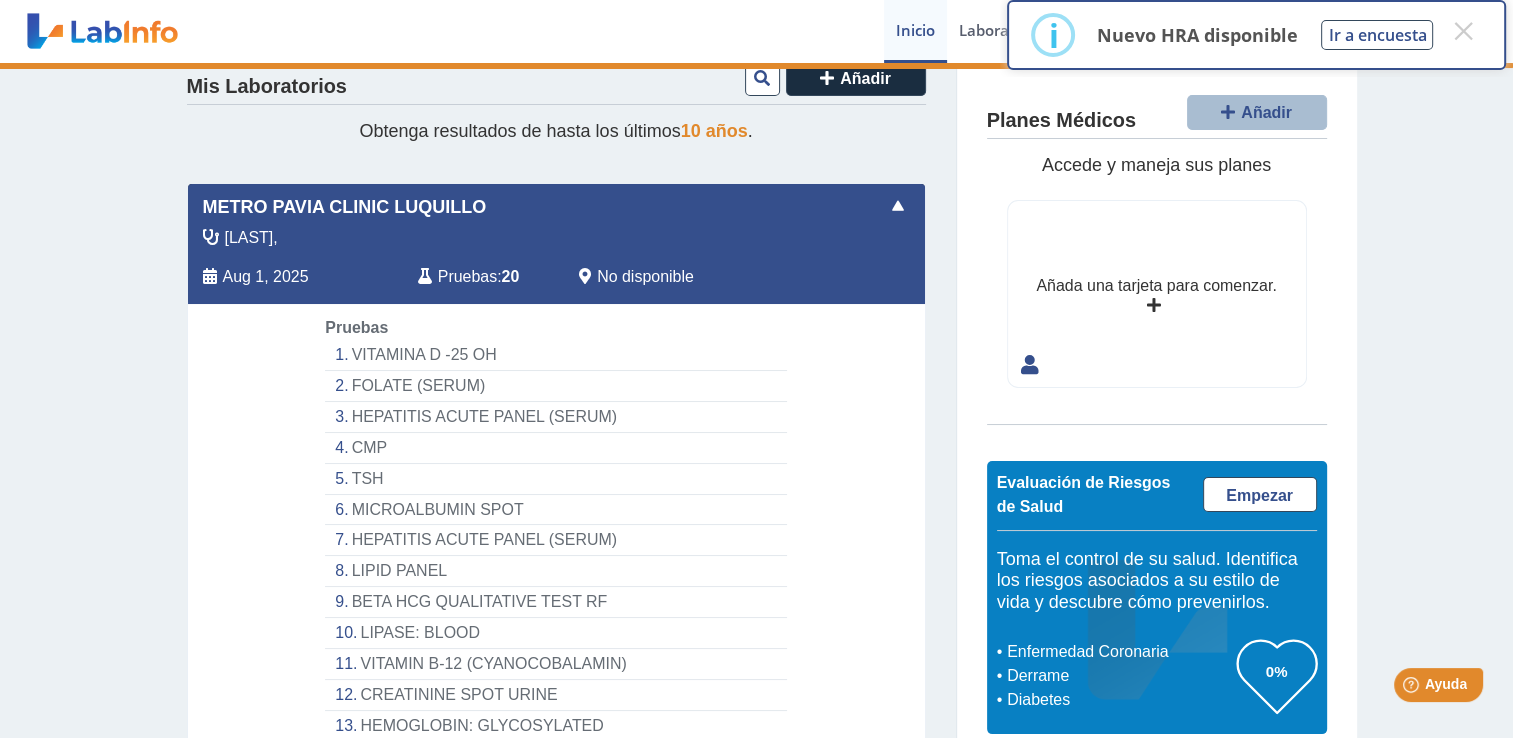 scroll, scrollTop: 0, scrollLeft: 0, axis: both 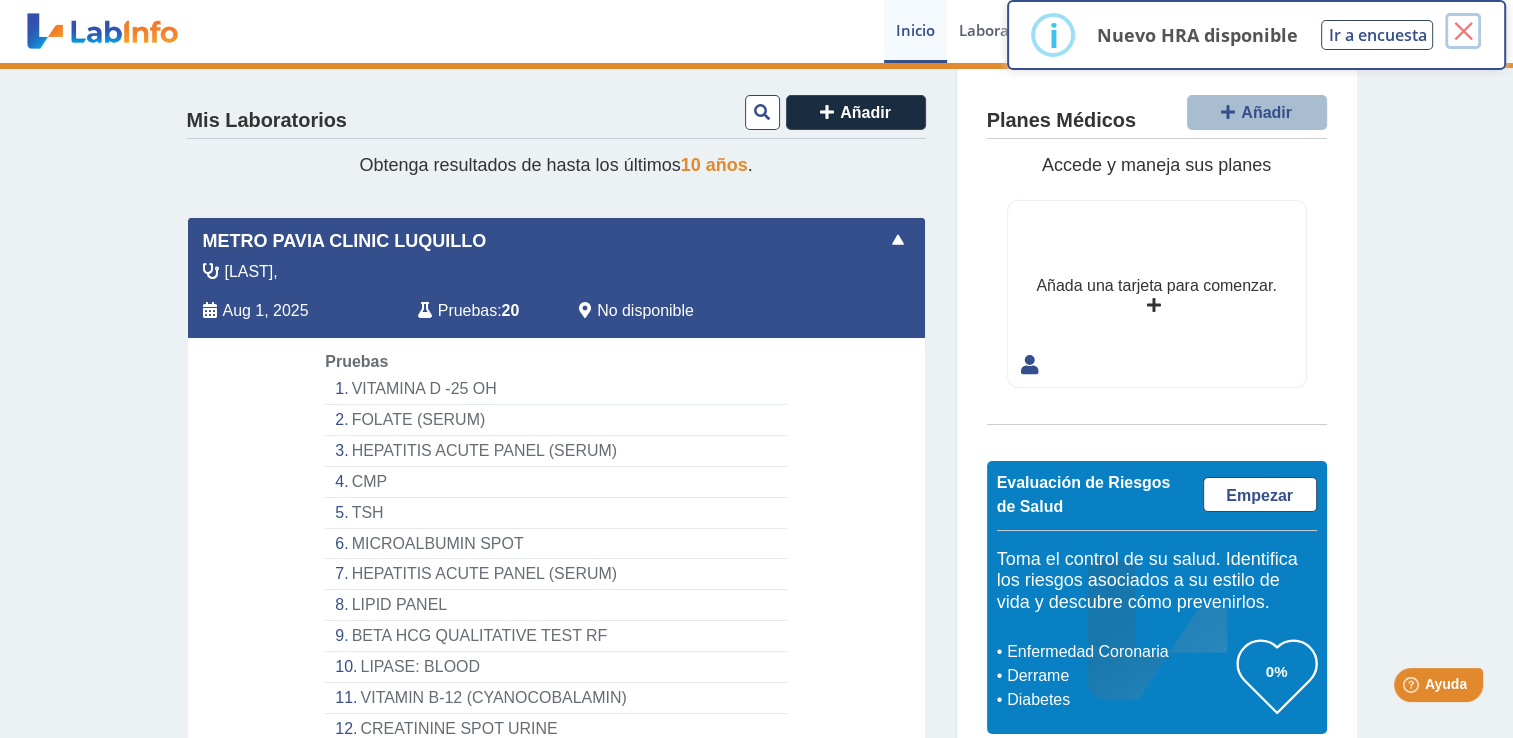 click on "×" at bounding box center (1463, 31) 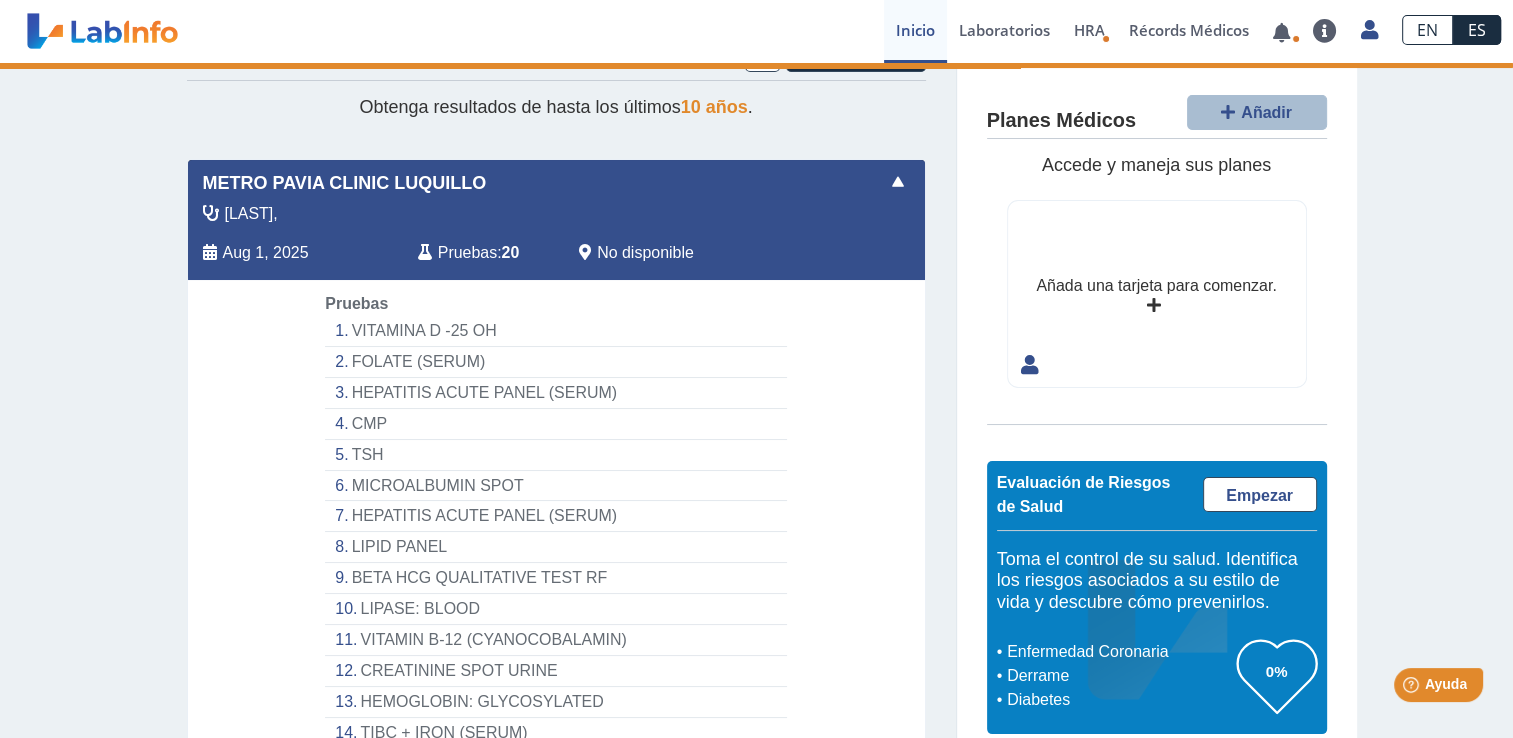 scroll, scrollTop: 0, scrollLeft: 0, axis: both 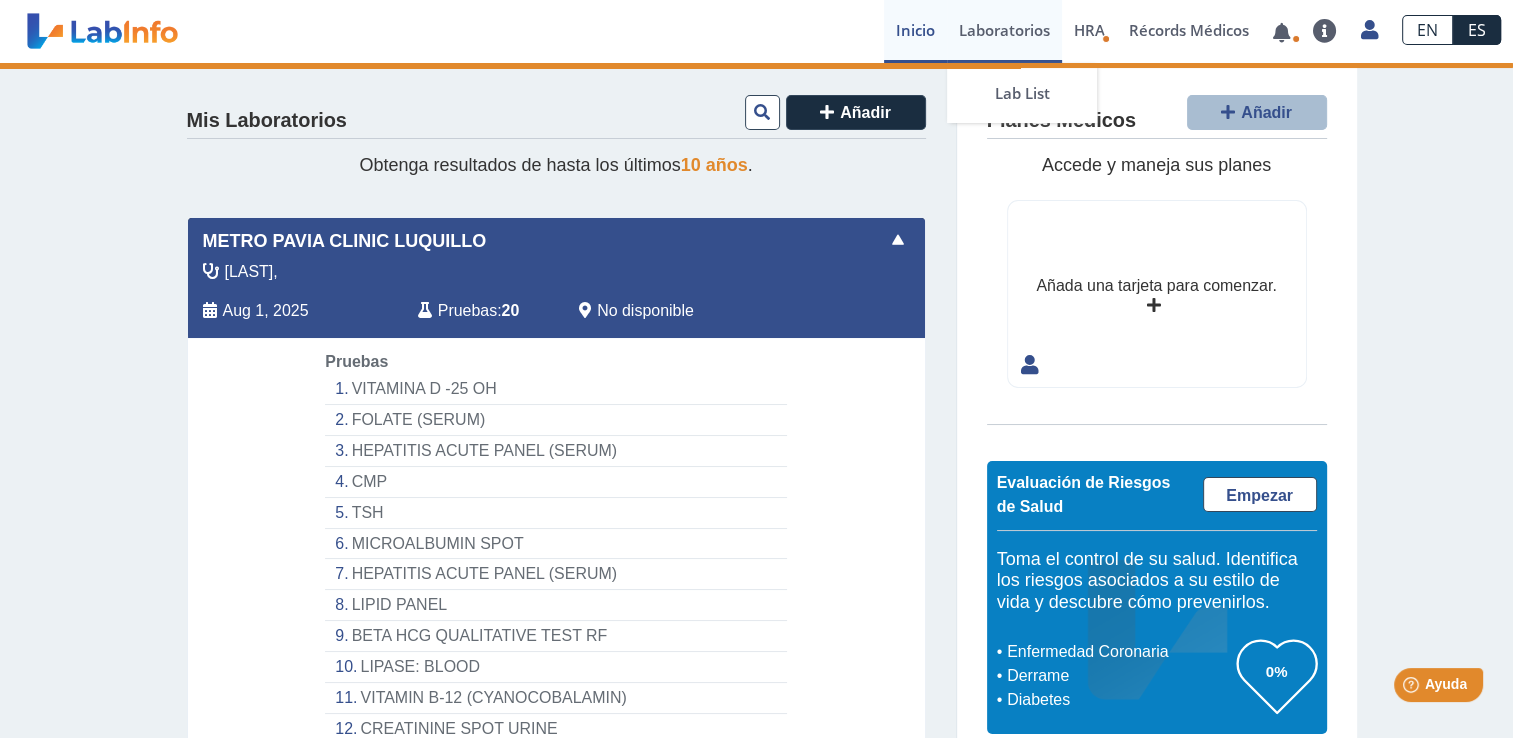 click on "Laboratorios" at bounding box center (1004, 31) 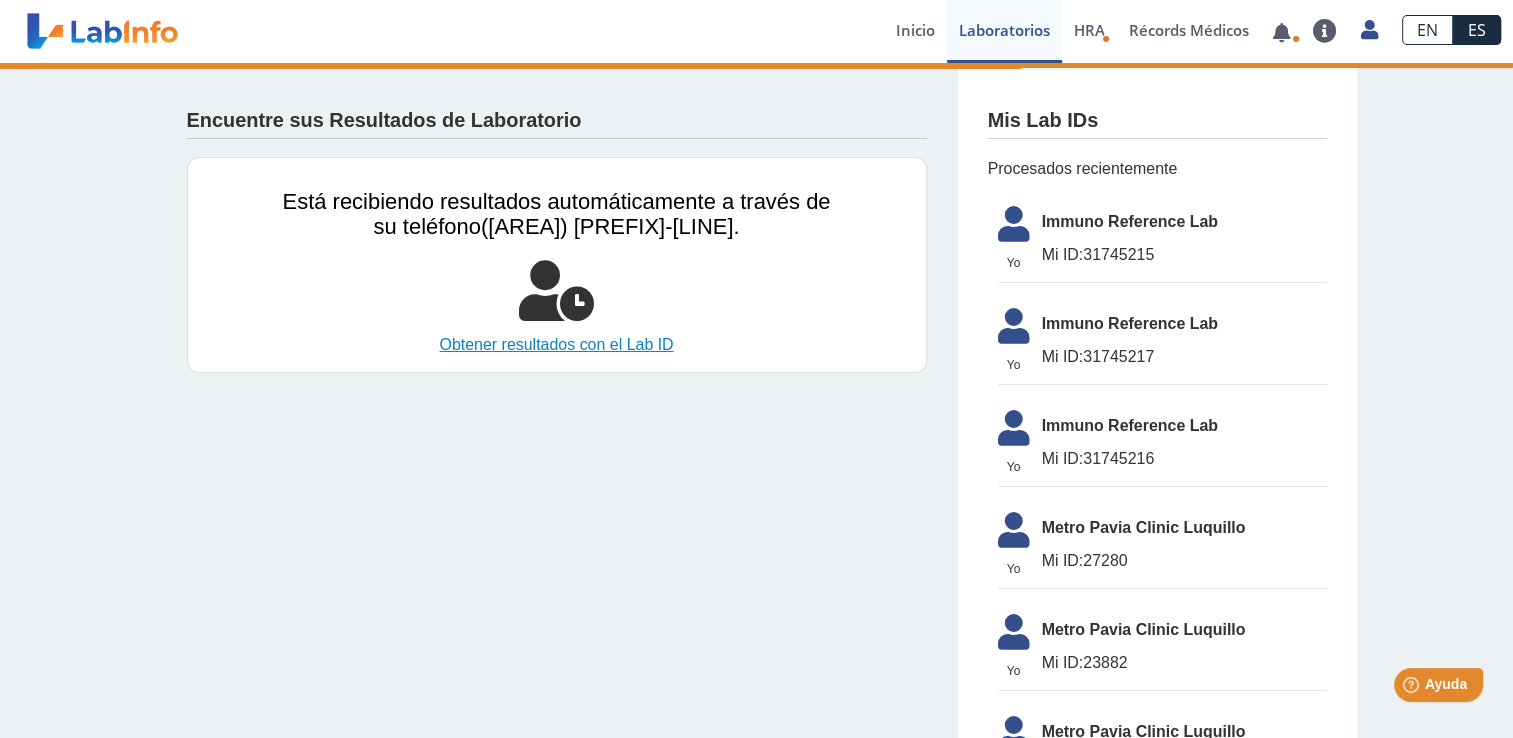 click on "Obtener resultados con el Lab ID" 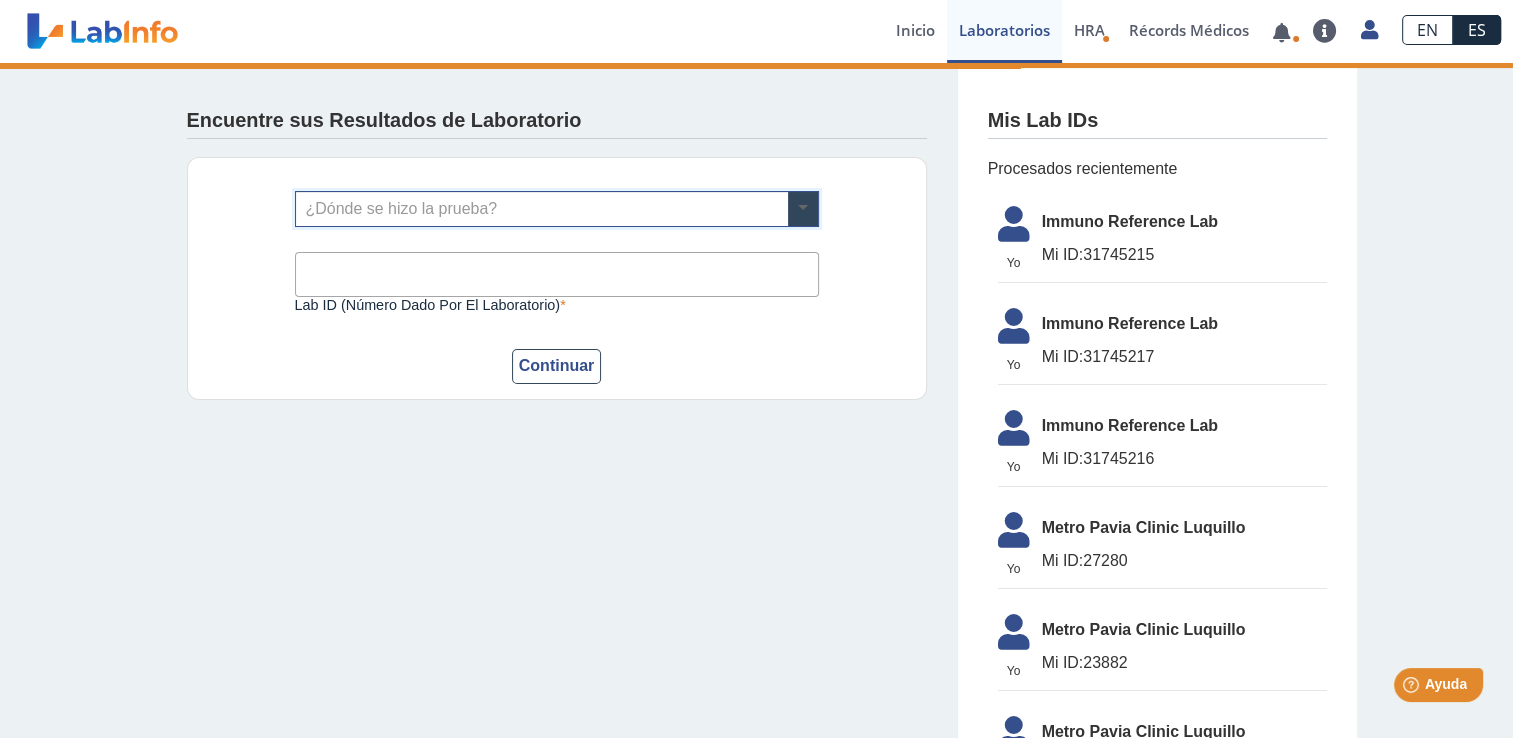 click at bounding box center [803, 209] 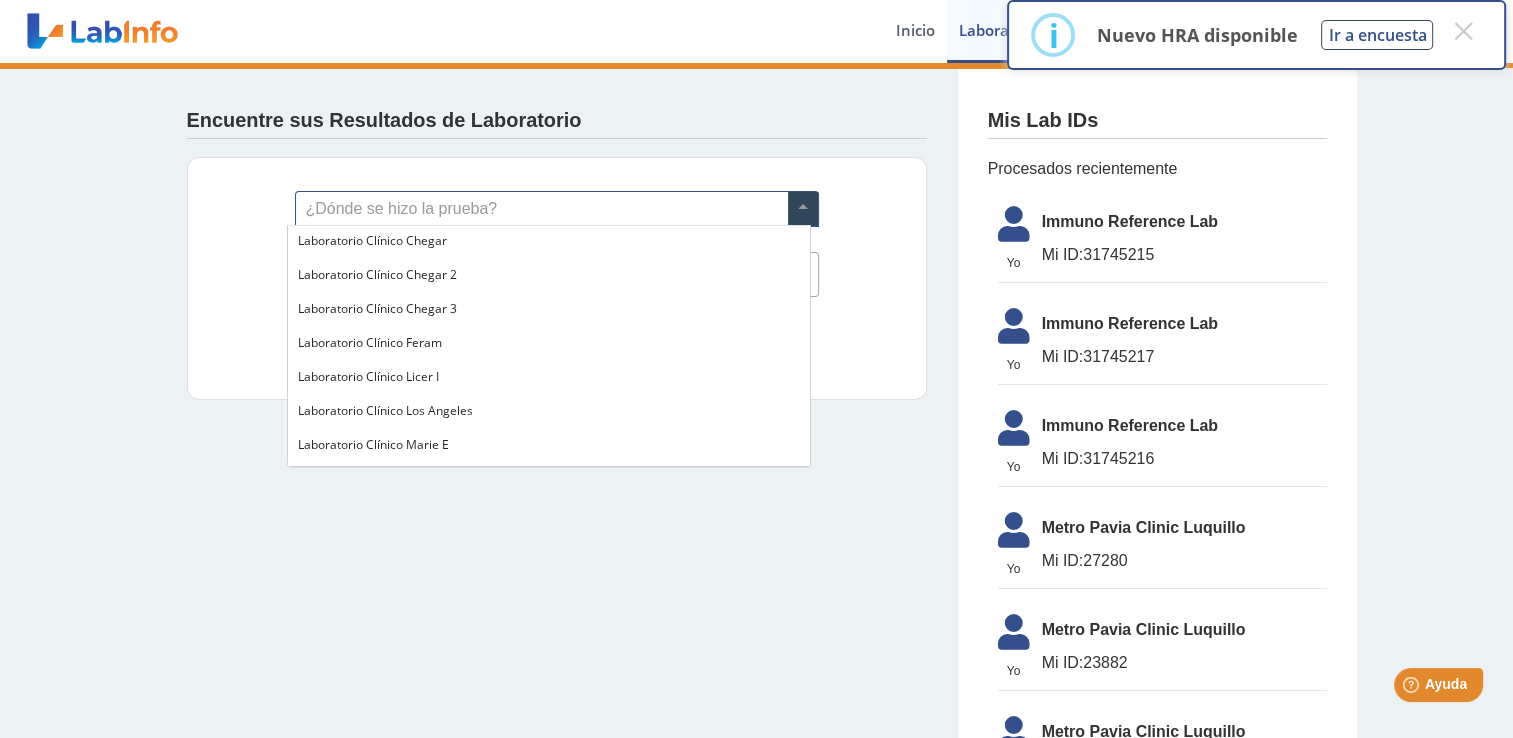 scroll, scrollTop: 900, scrollLeft: 0, axis: vertical 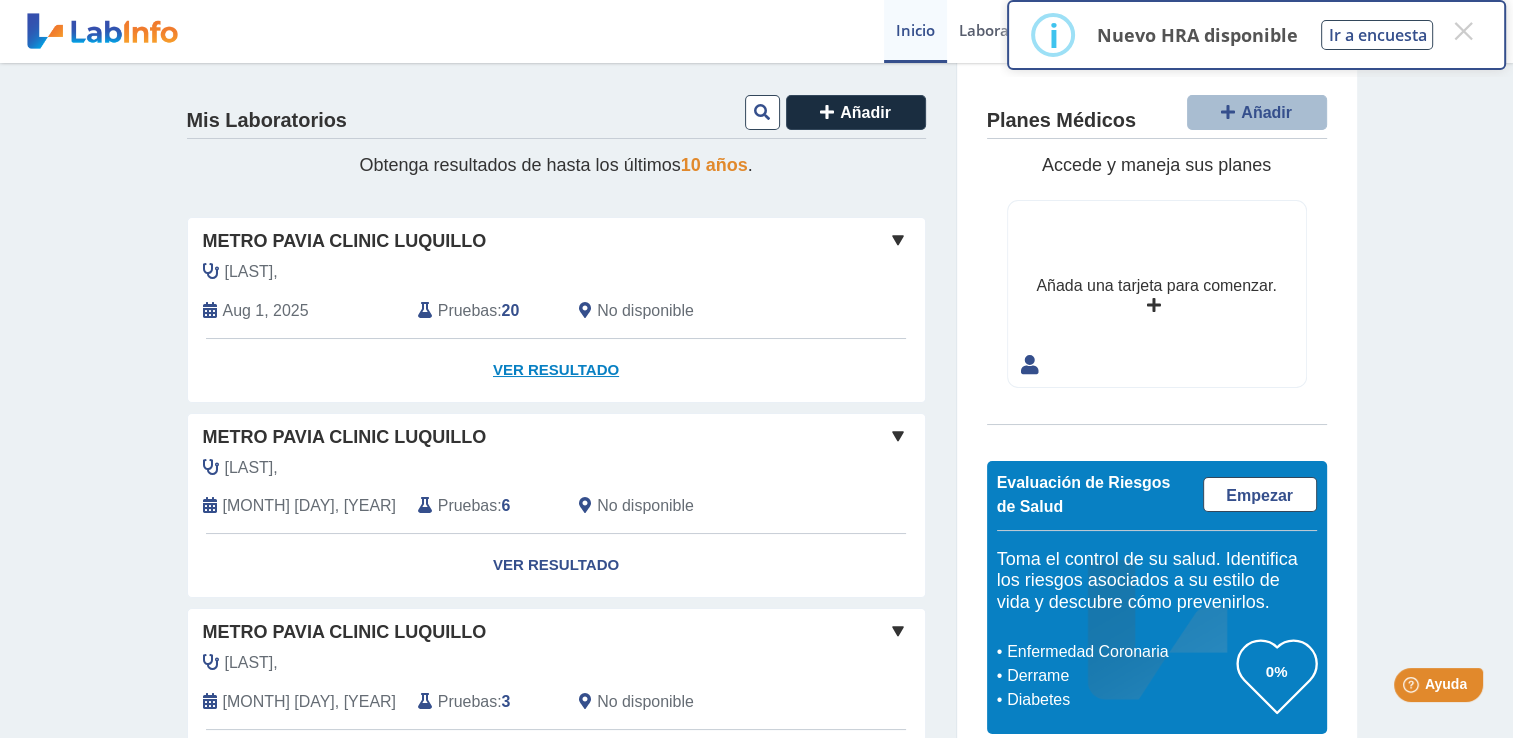 click on "Ver Resultado" 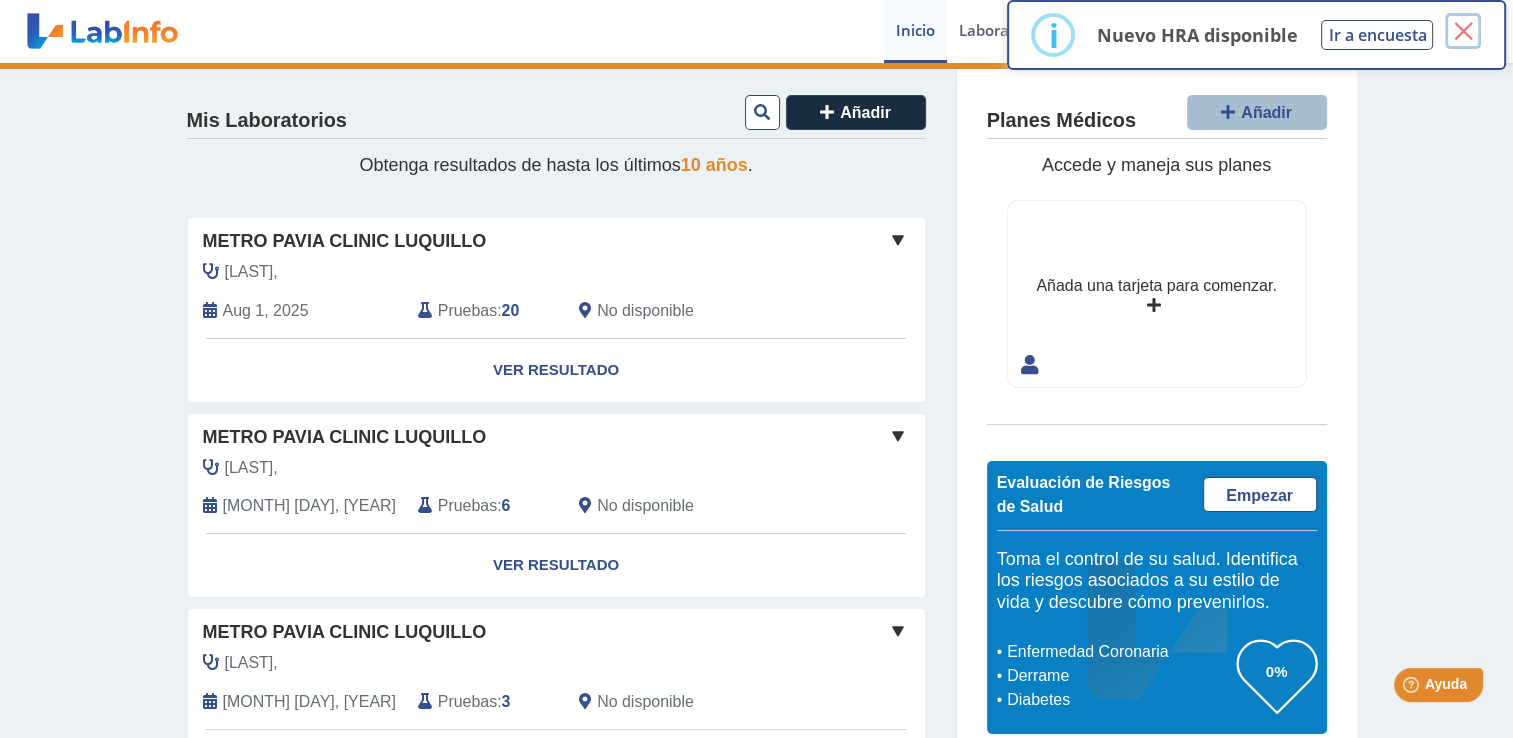 click on "×" at bounding box center [1463, 31] 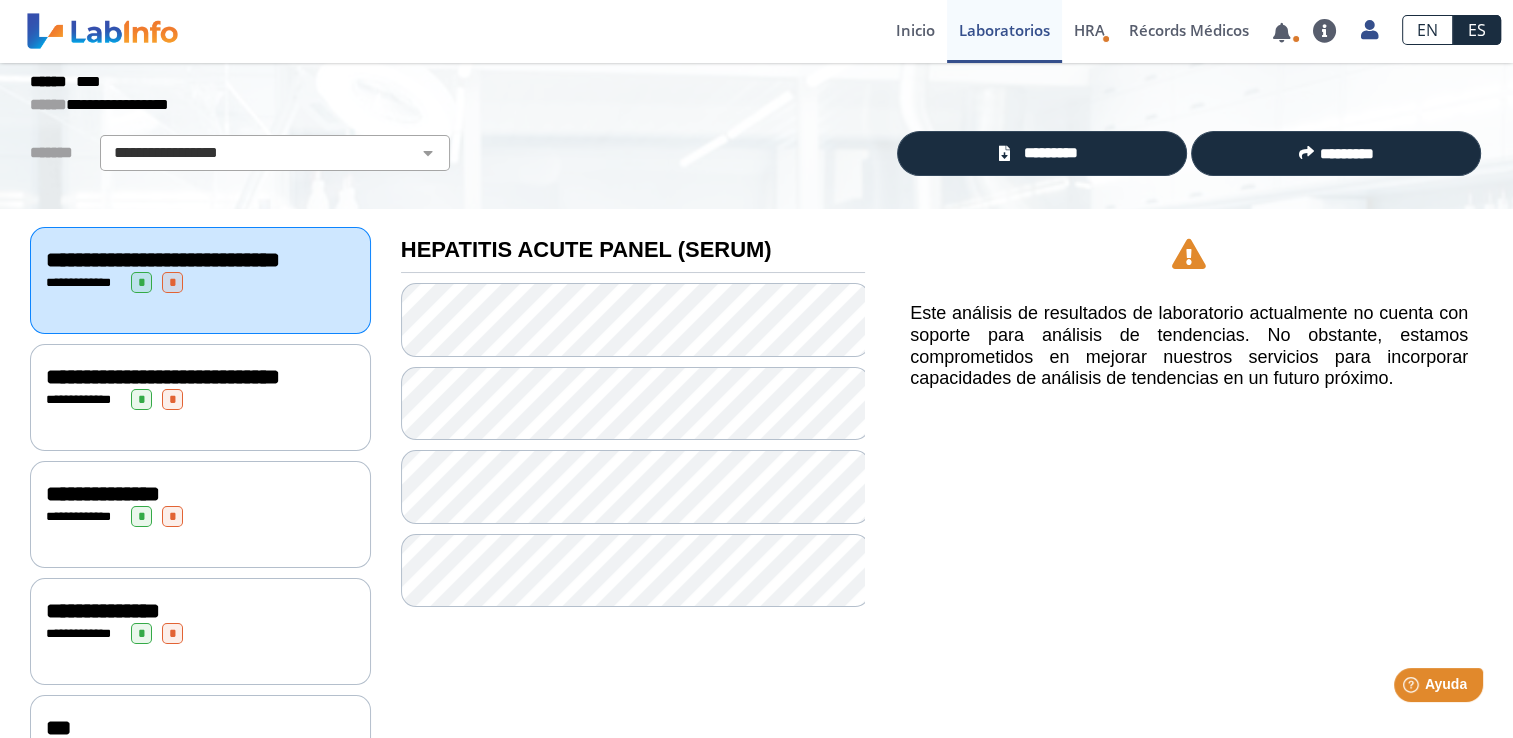 scroll, scrollTop: 200, scrollLeft: 0, axis: vertical 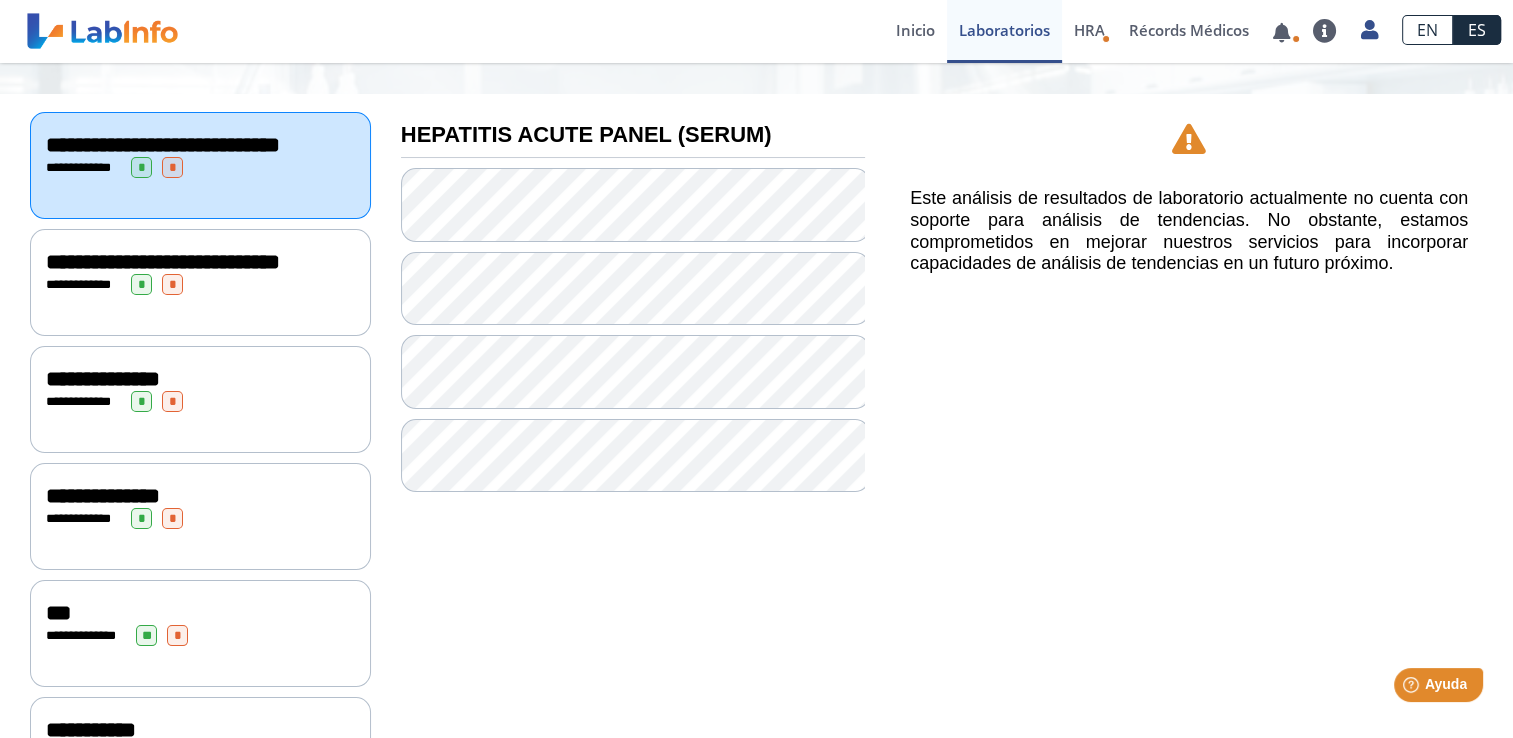 click on "**********" 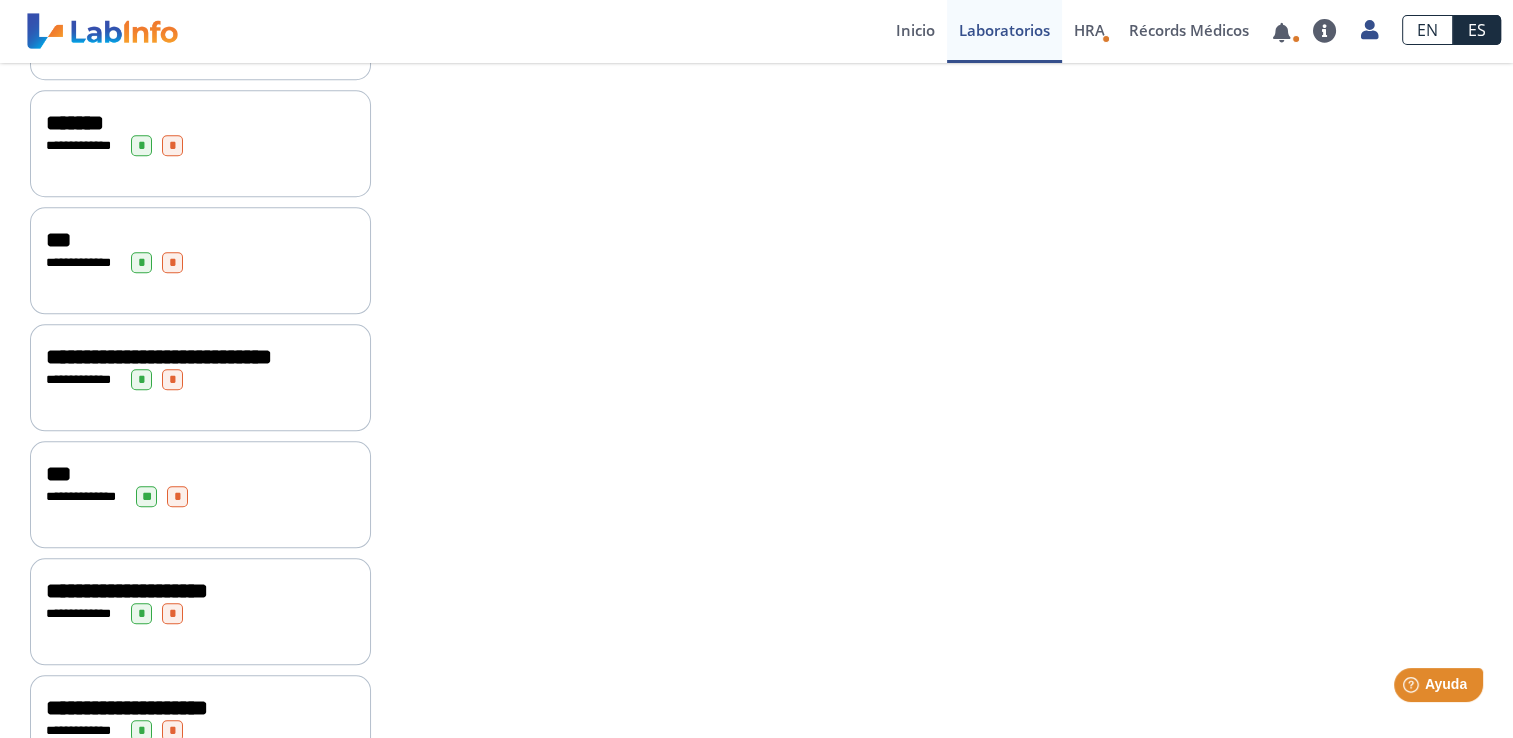 scroll, scrollTop: 1981, scrollLeft: 0, axis: vertical 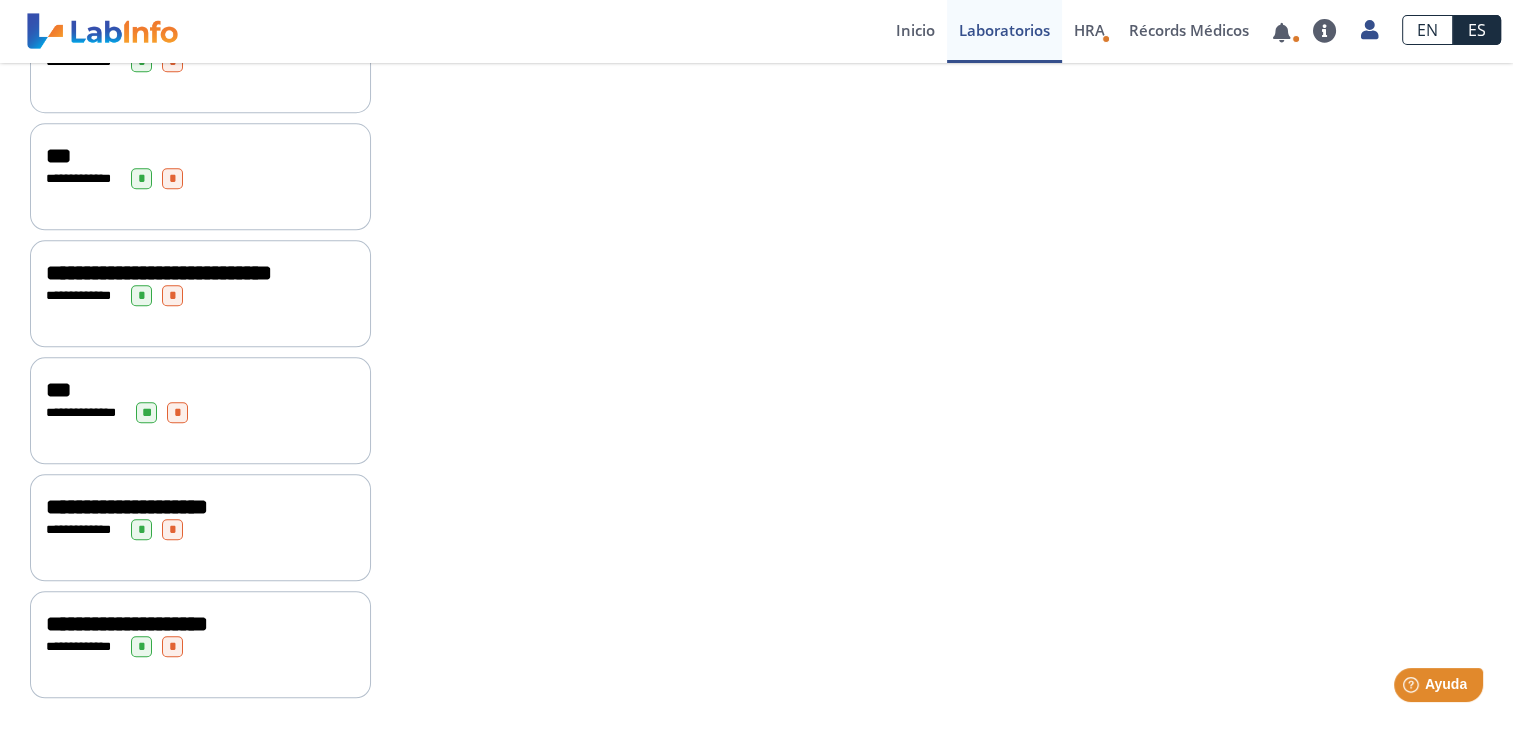 click on "**" 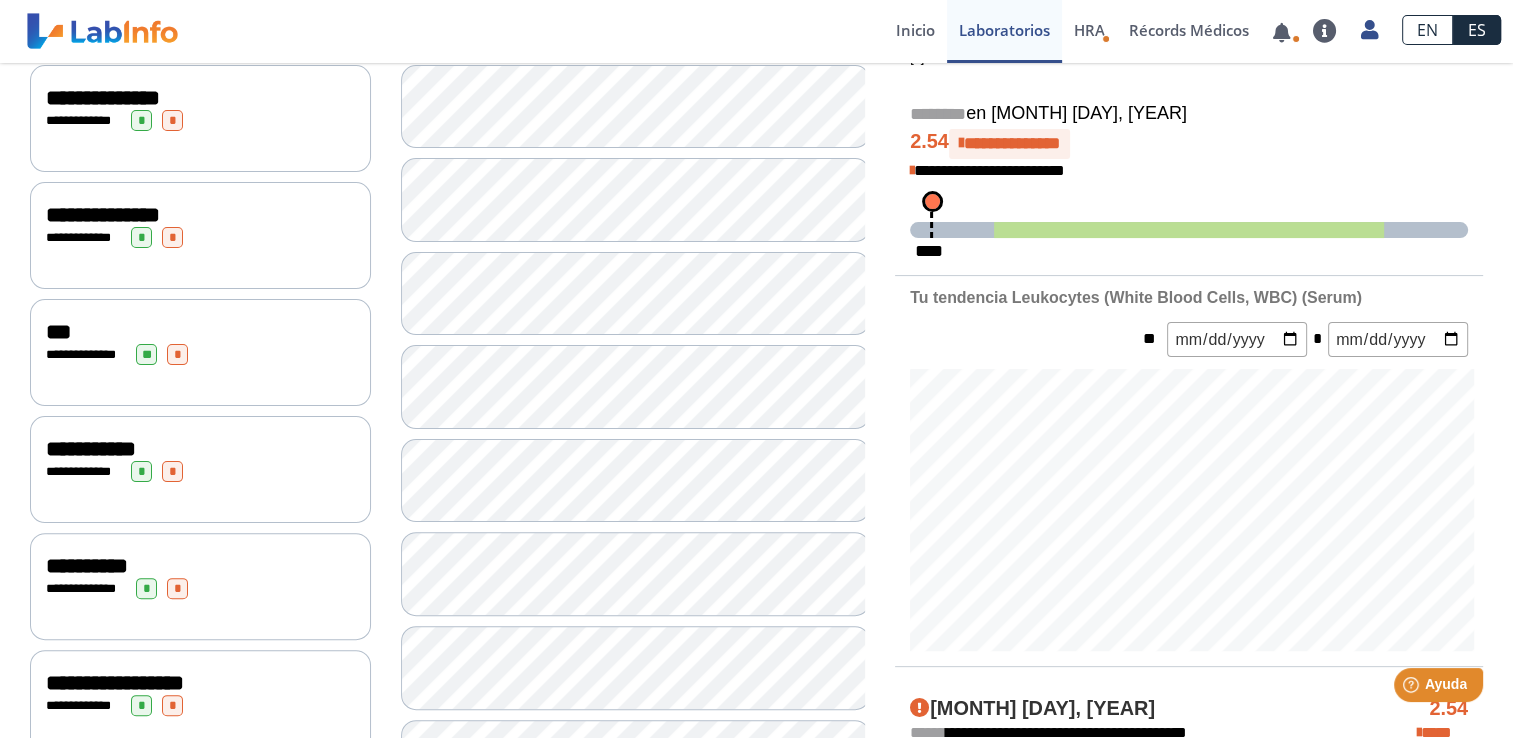 scroll, scrollTop: 81, scrollLeft: 0, axis: vertical 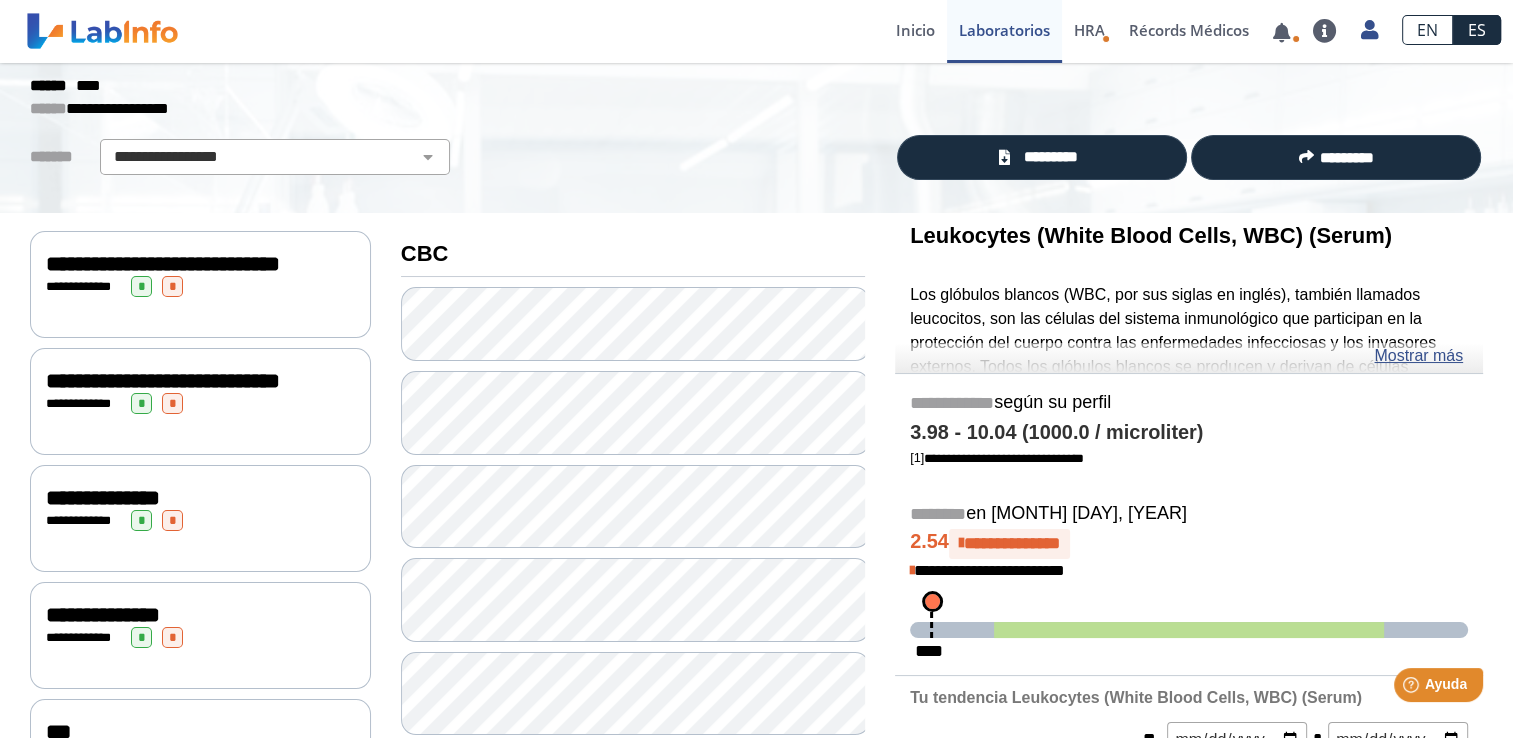 click on "**********" 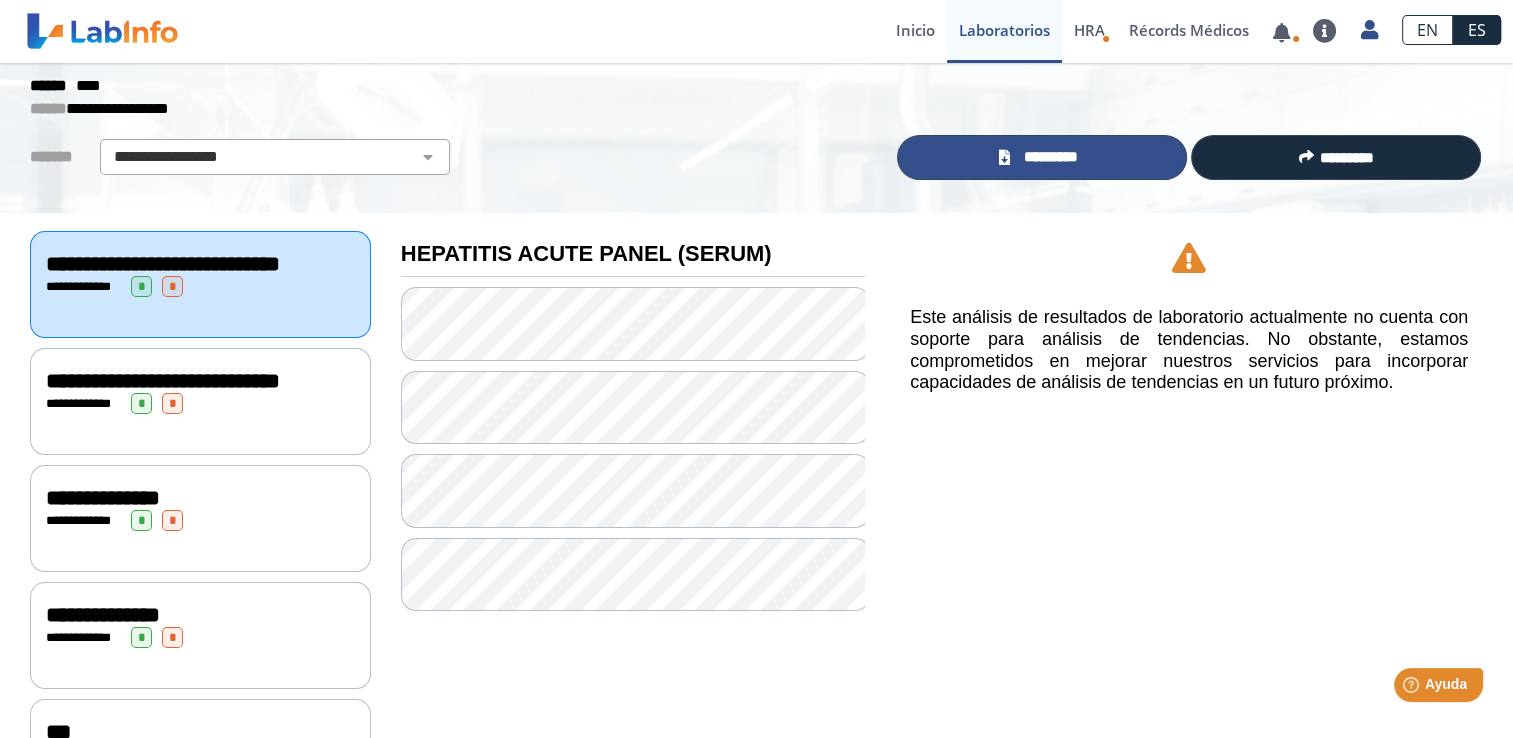 click on "*********" 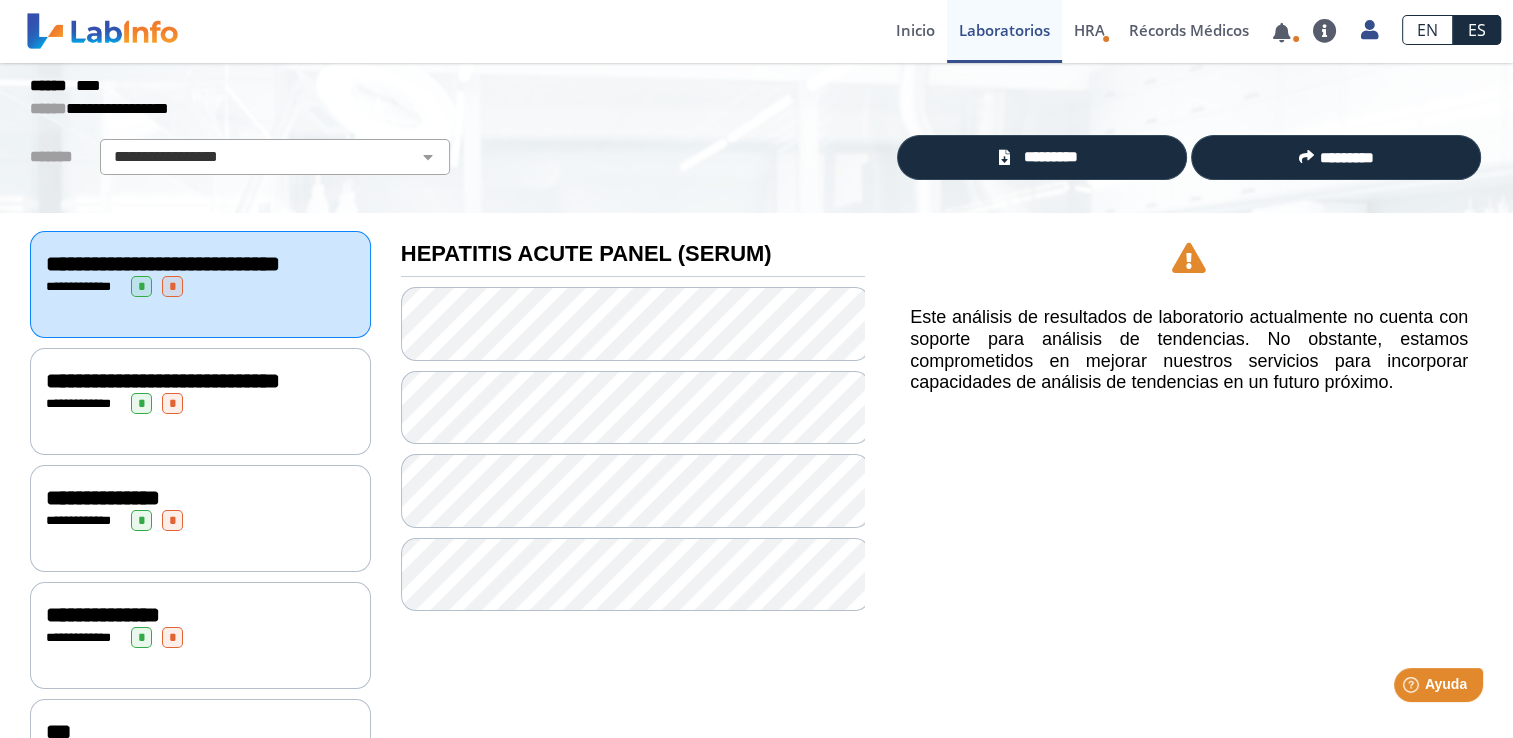 click on "**********" 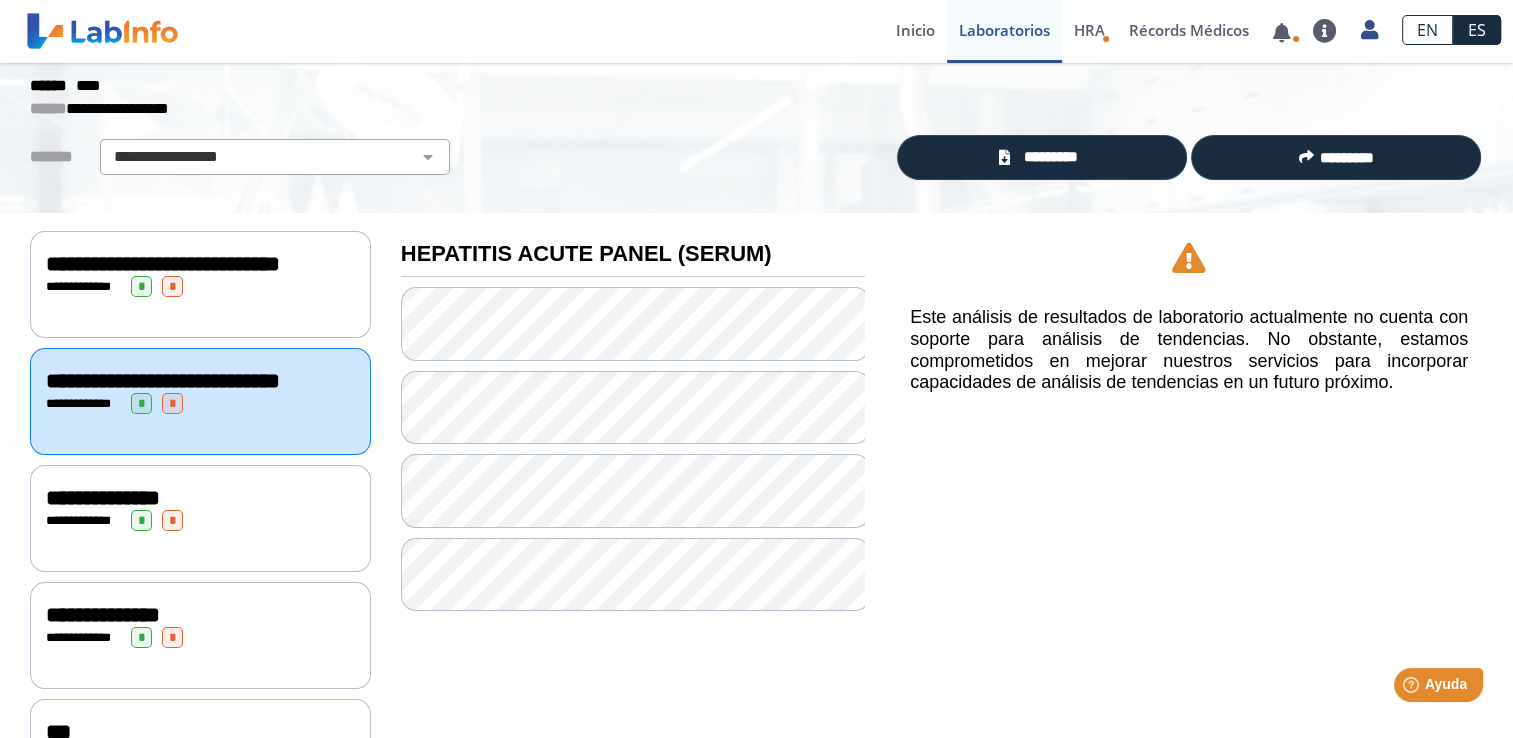 click on "**********" 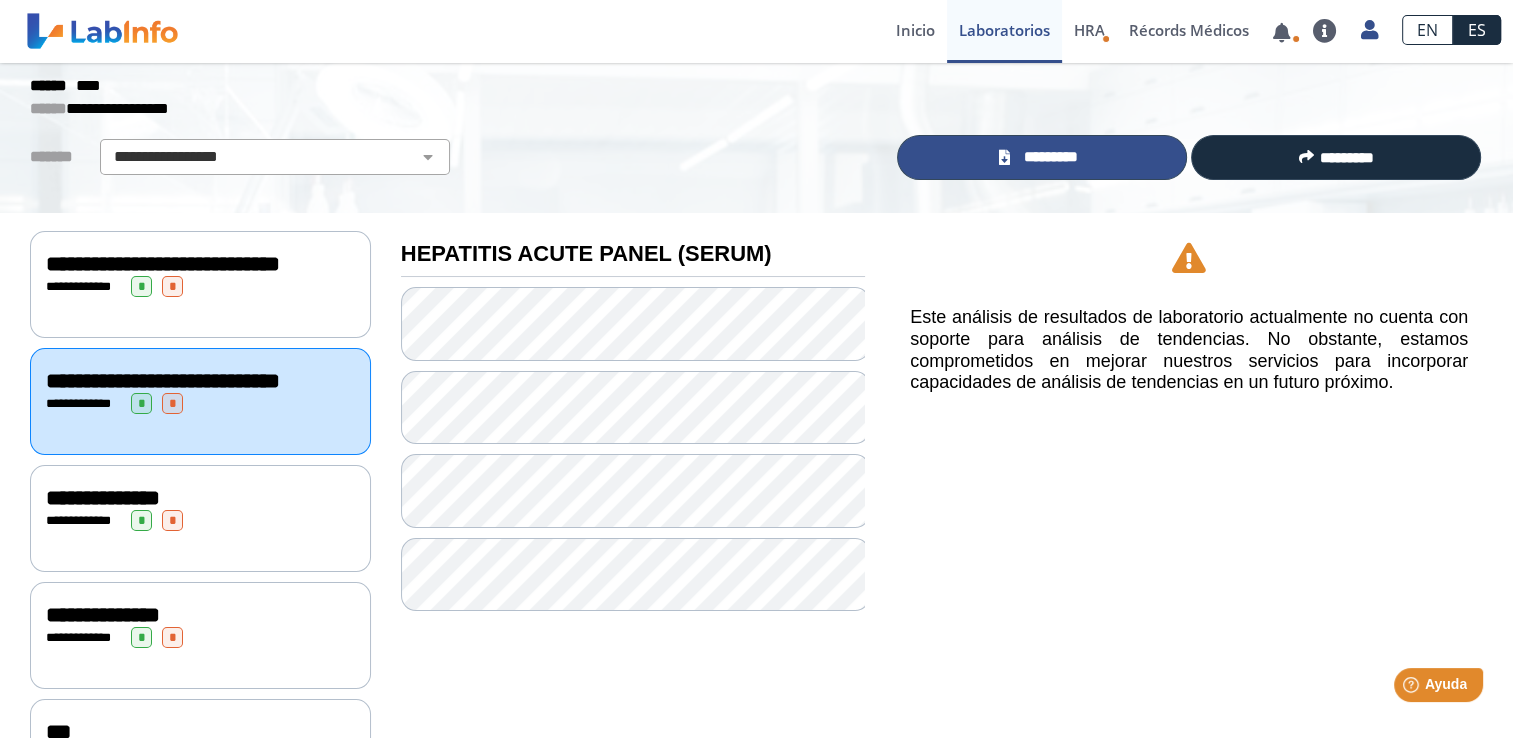 click 